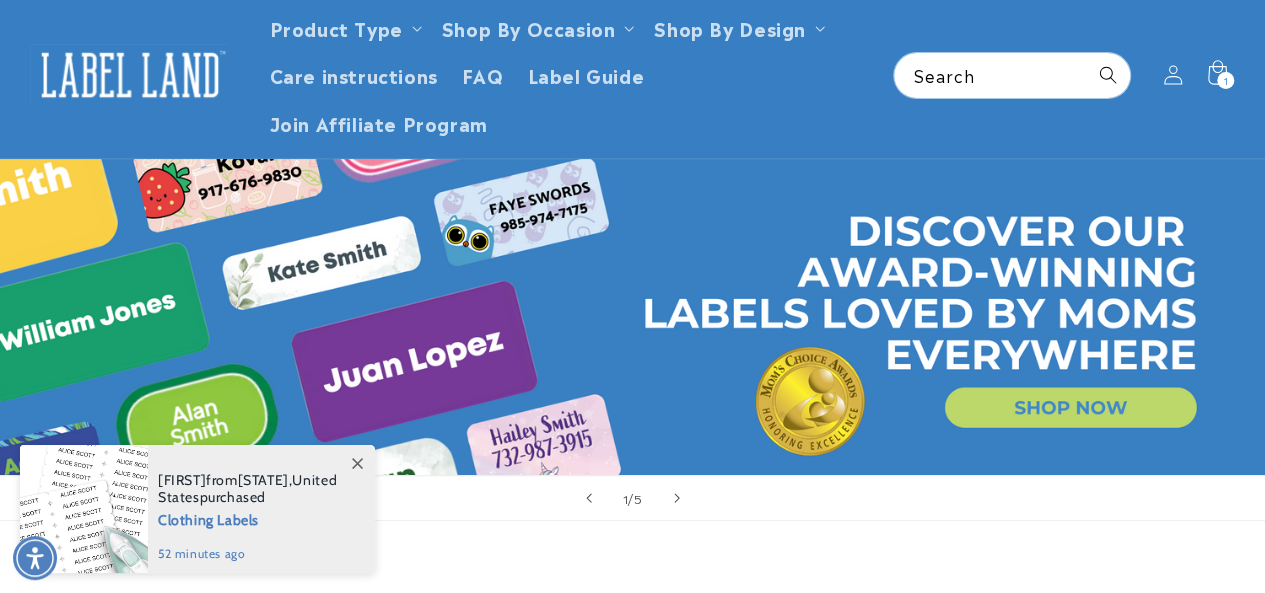 scroll, scrollTop: 0, scrollLeft: 0, axis: both 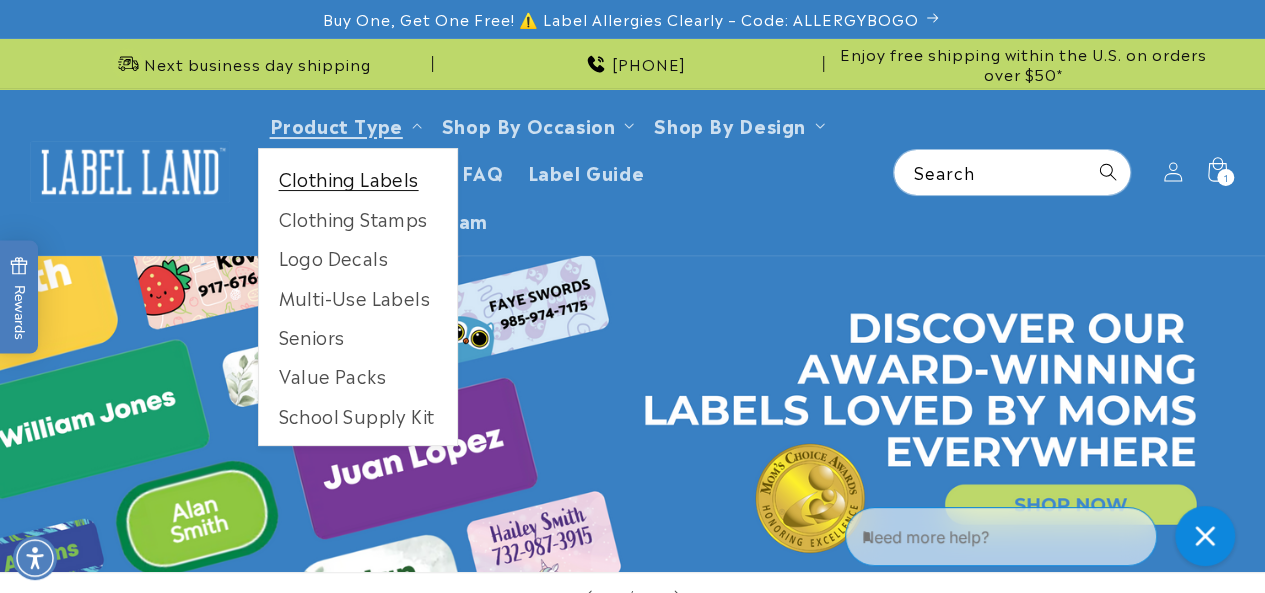 click on "Clothing Labels" at bounding box center (358, 178) 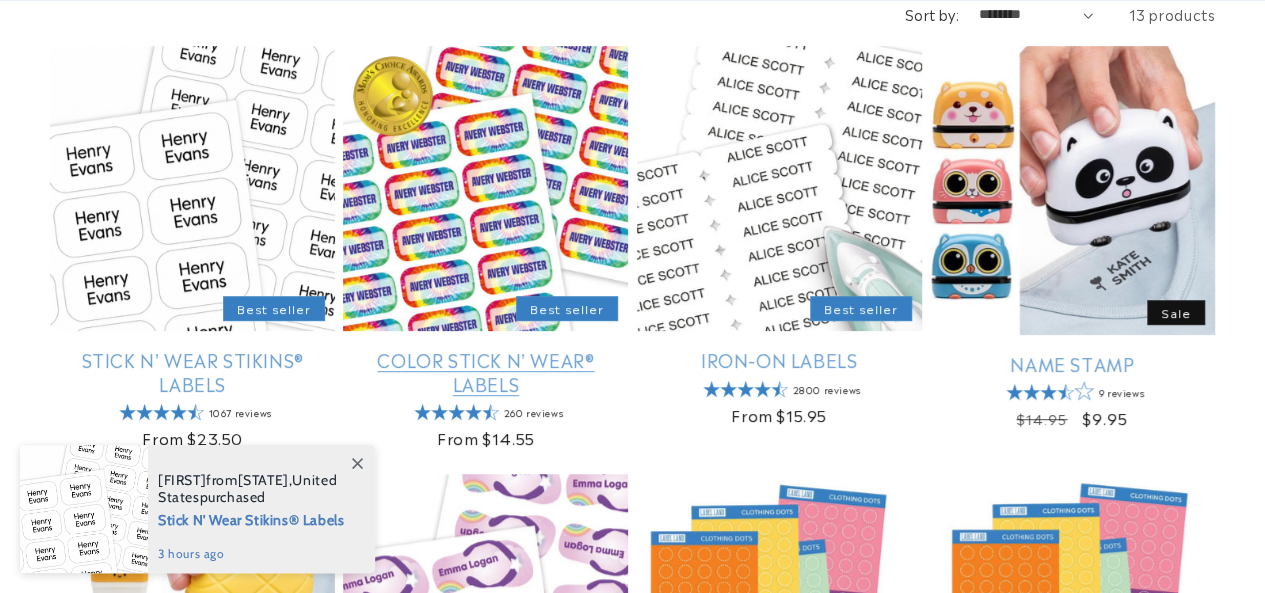 scroll, scrollTop: 400, scrollLeft: 0, axis: vertical 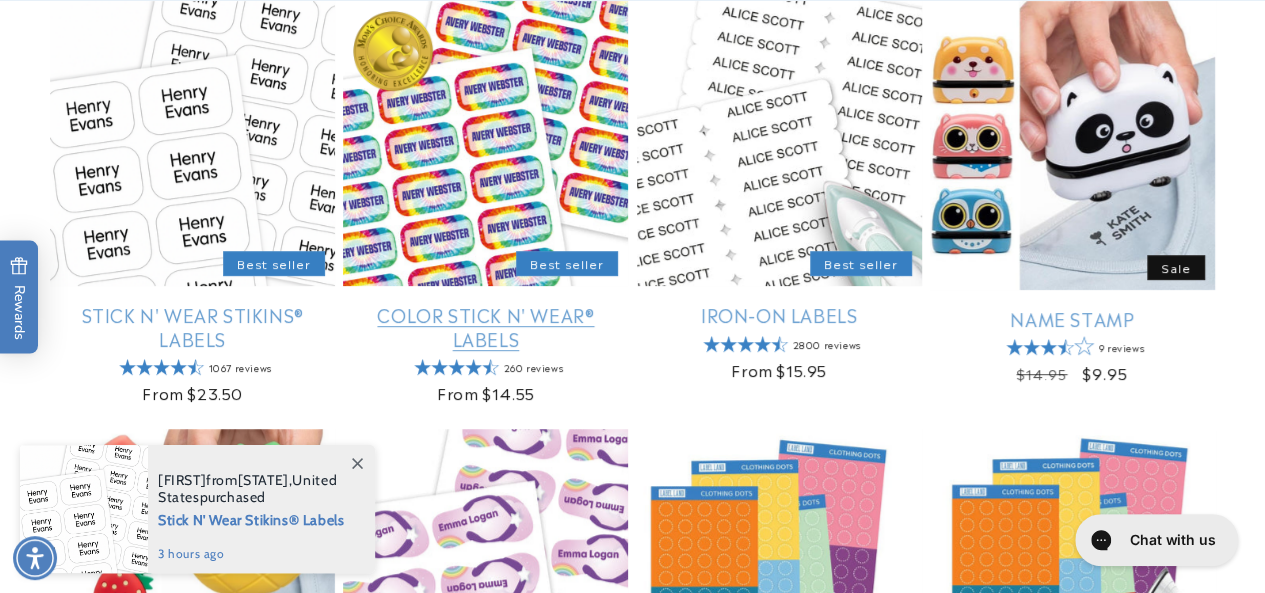 click on "Color Stick N' Wear® Labels" at bounding box center [485, 326] 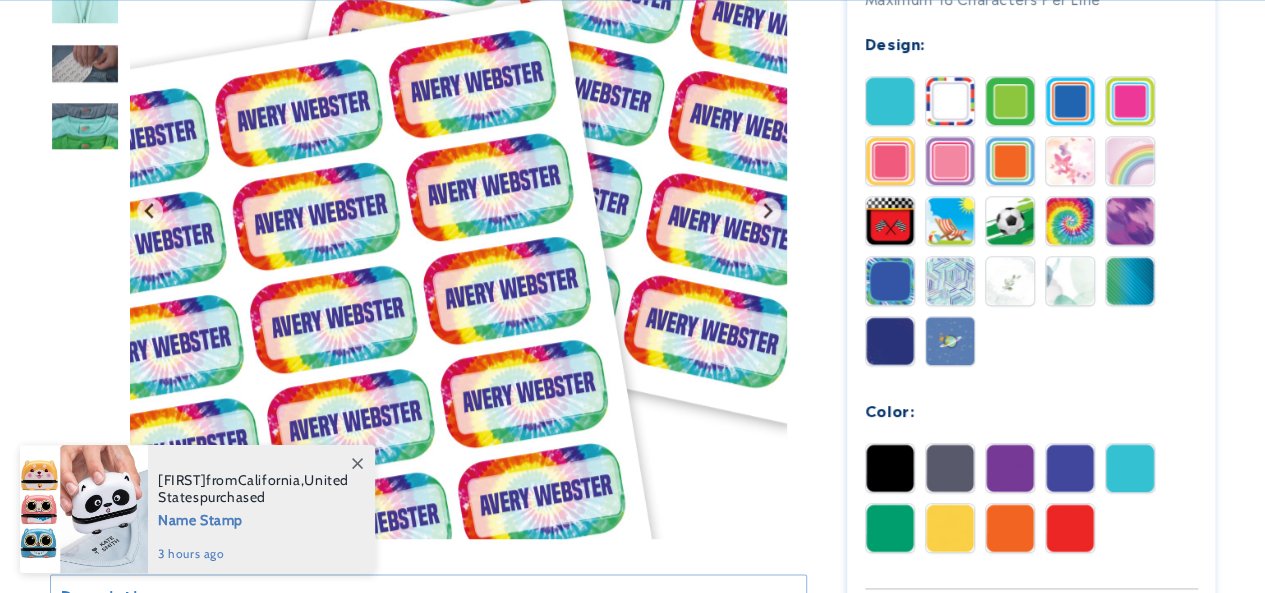 scroll, scrollTop: 279, scrollLeft: 0, axis: vertical 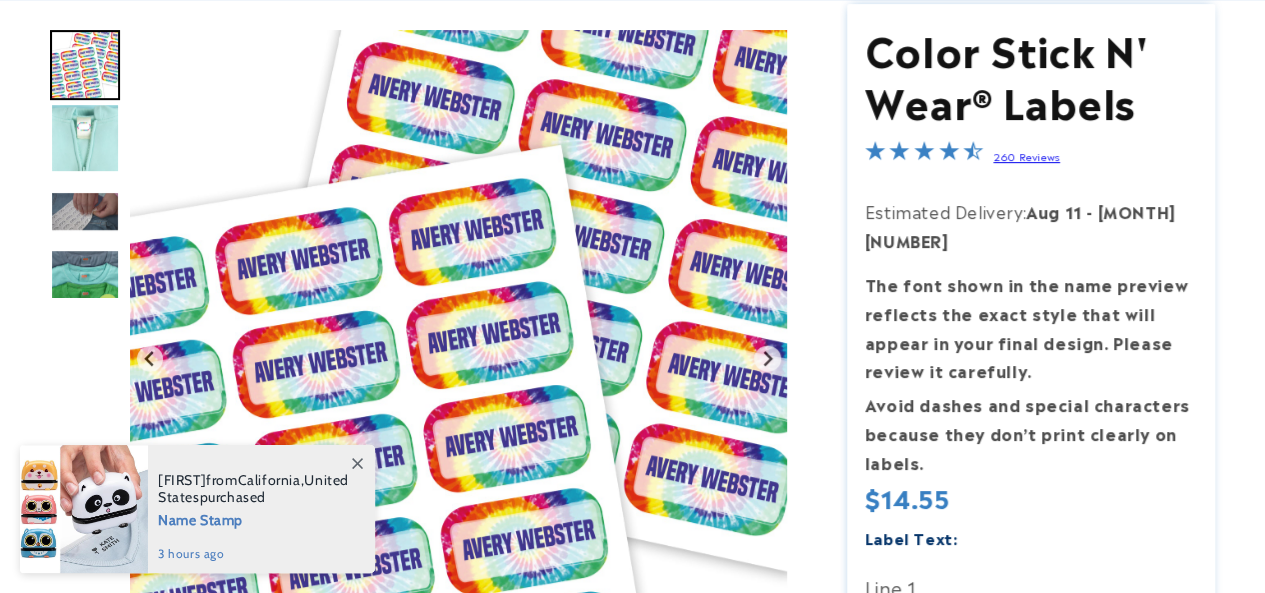 click 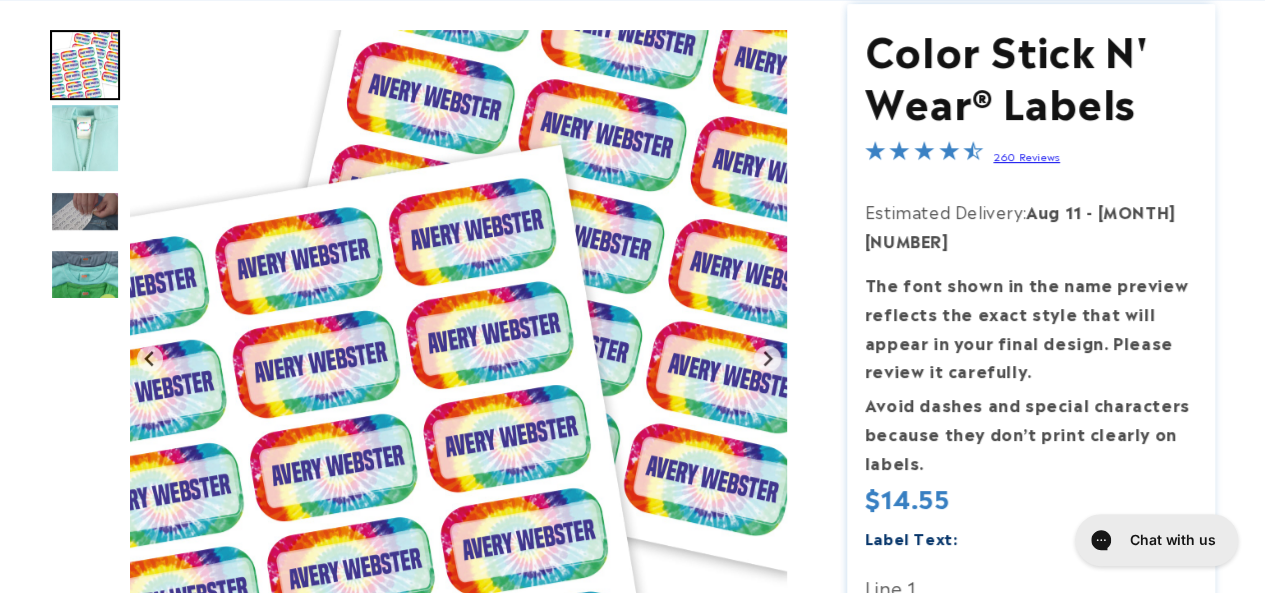scroll, scrollTop: 0, scrollLeft: 0, axis: both 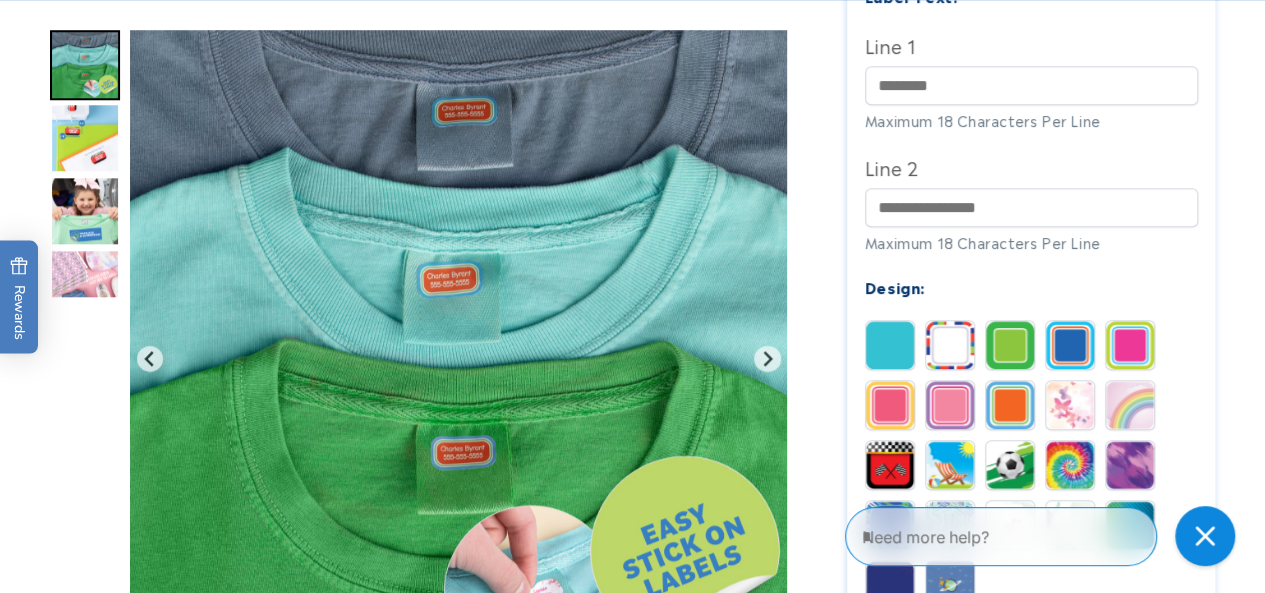 click at bounding box center [1070, 345] 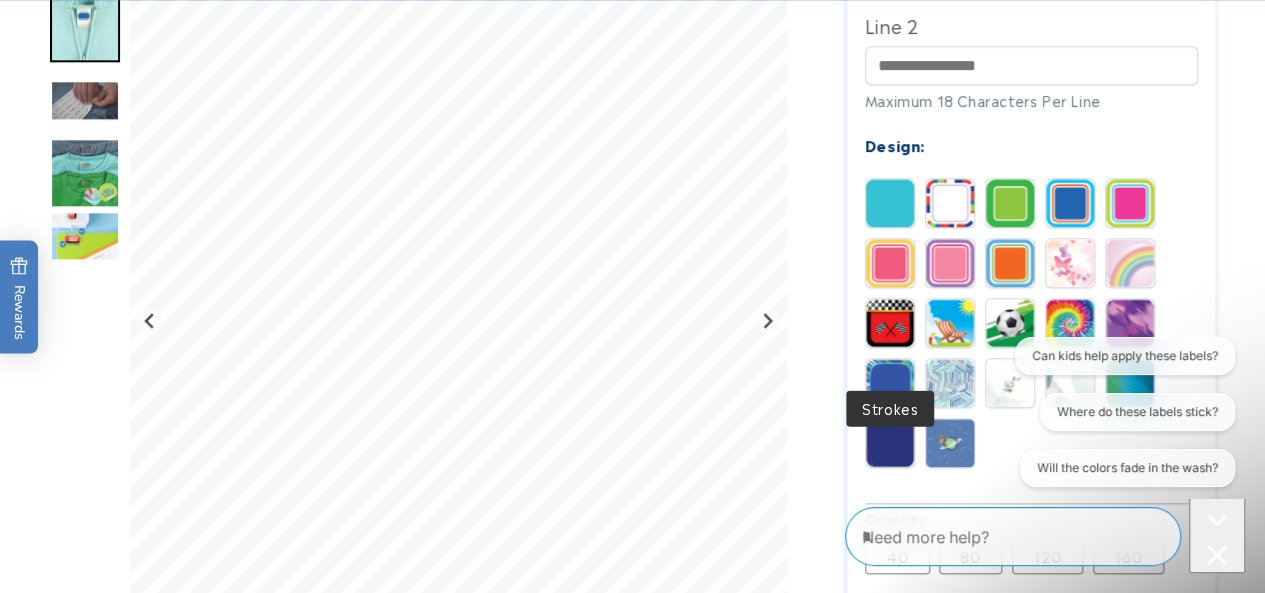 scroll, scrollTop: 0, scrollLeft: 0, axis: both 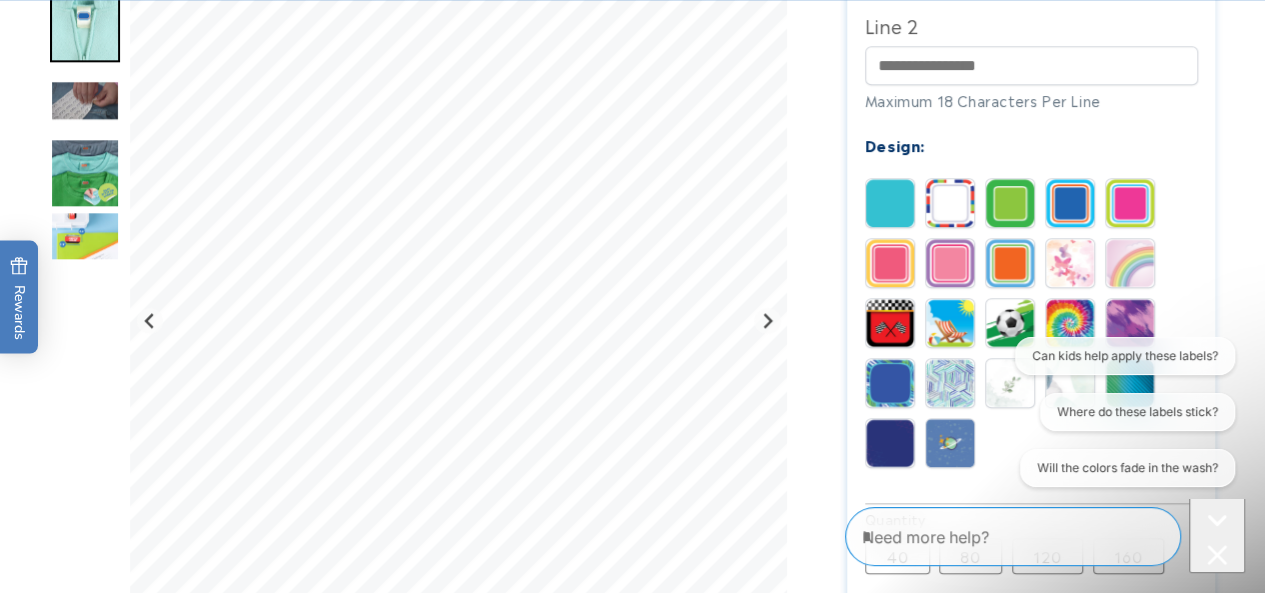 click at bounding box center (890, 383) 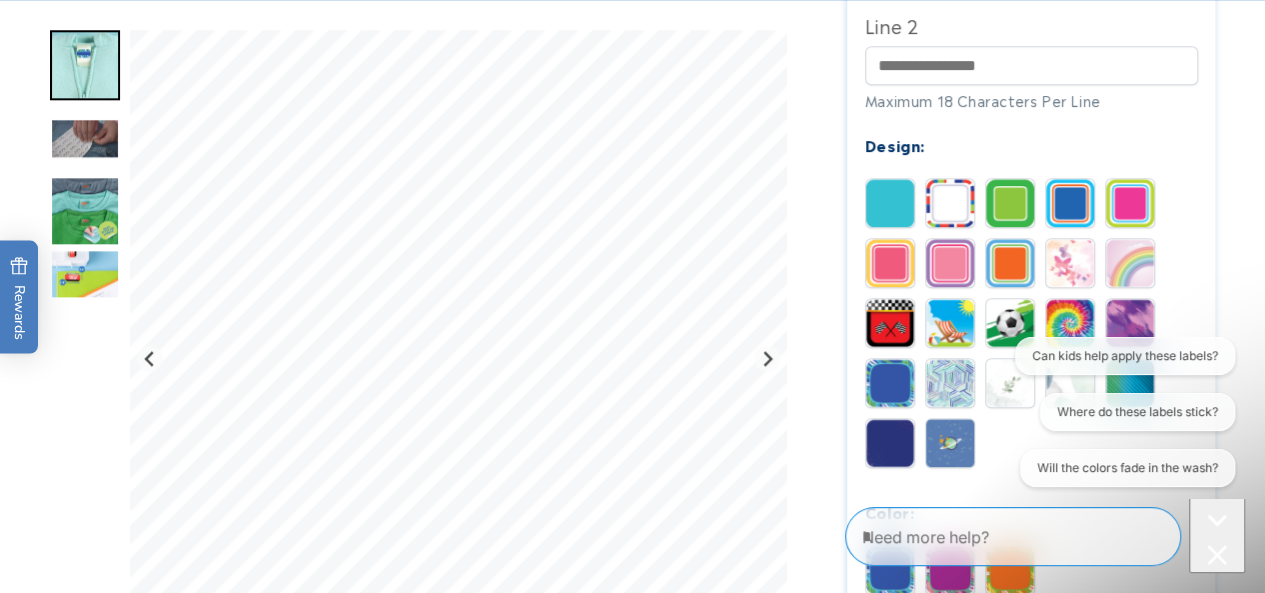 click at bounding box center (950, 383) 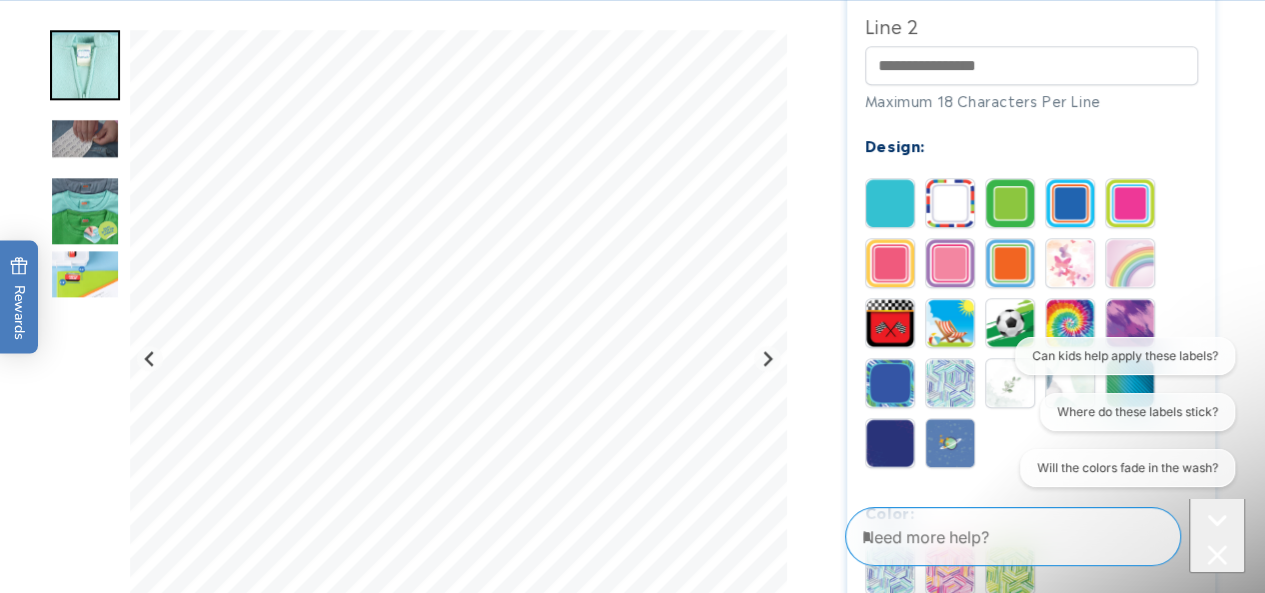click at bounding box center (1130, 323) 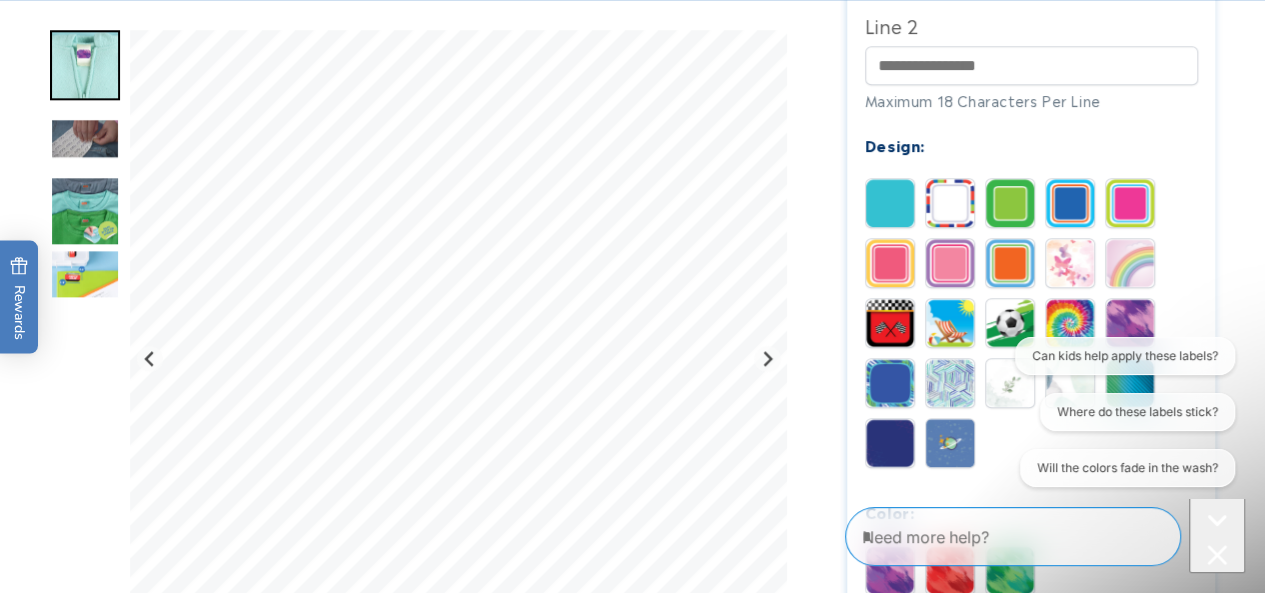 click at bounding box center [890, 203] 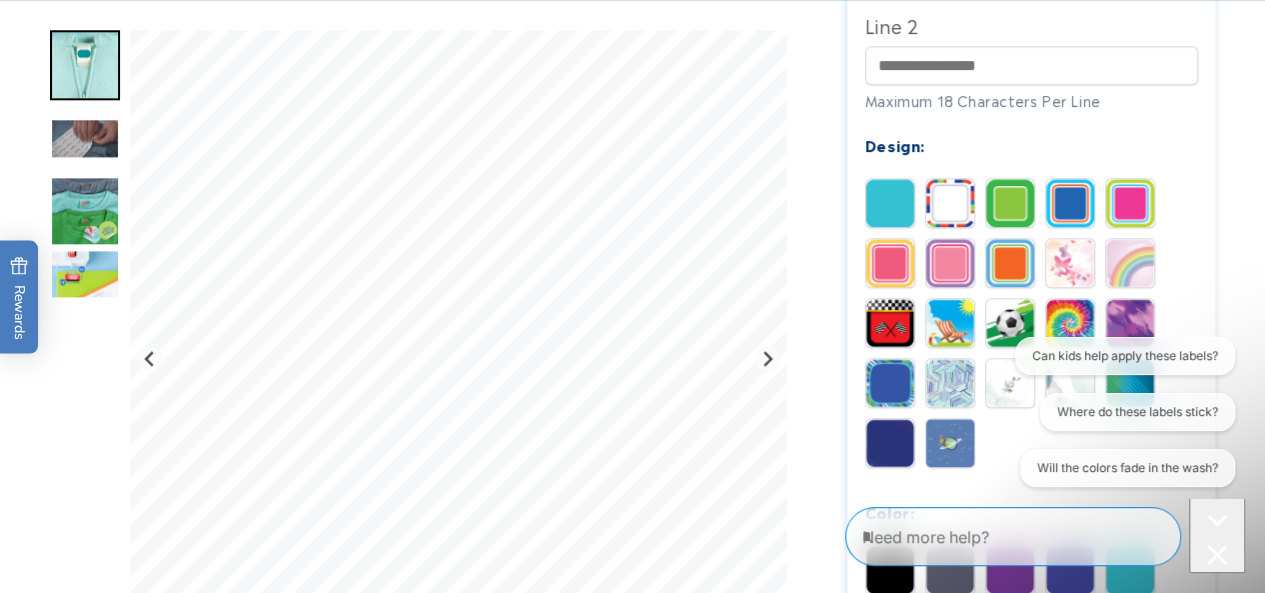click at bounding box center [1070, 203] 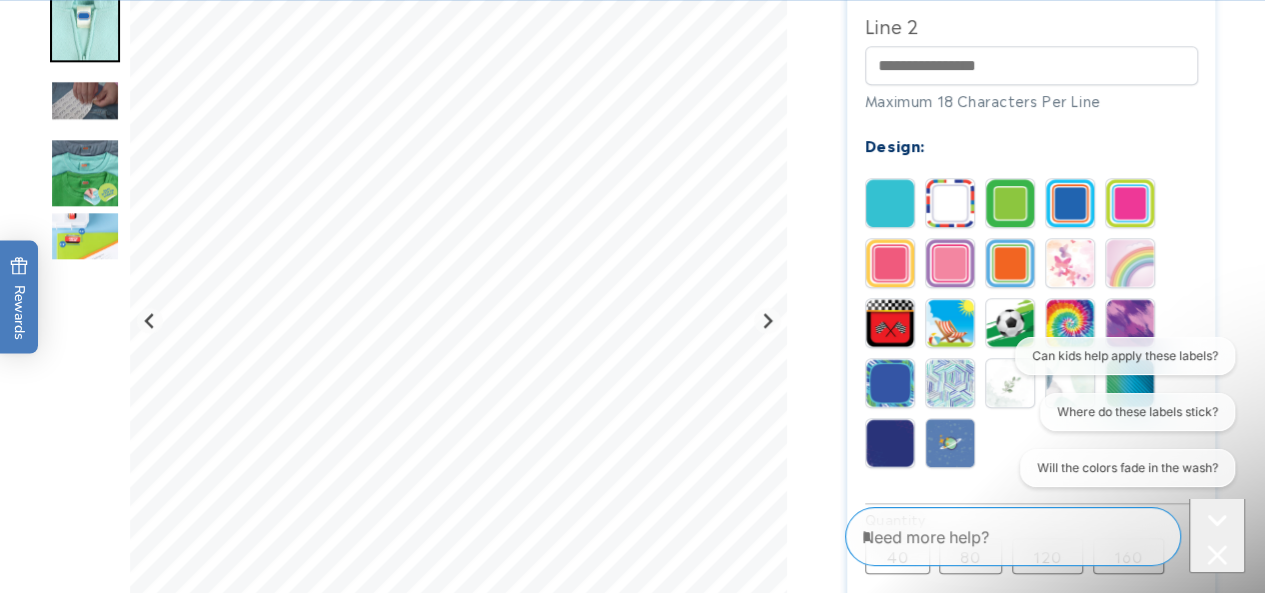click at bounding box center (1010, 263) 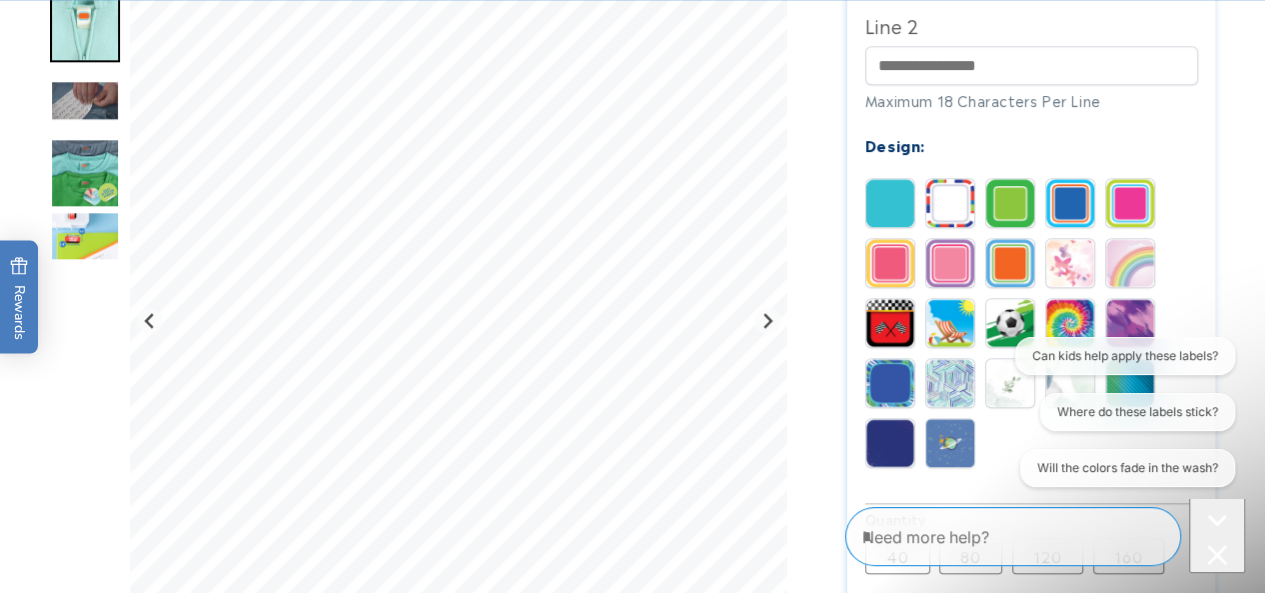 click at bounding box center (1070, 203) 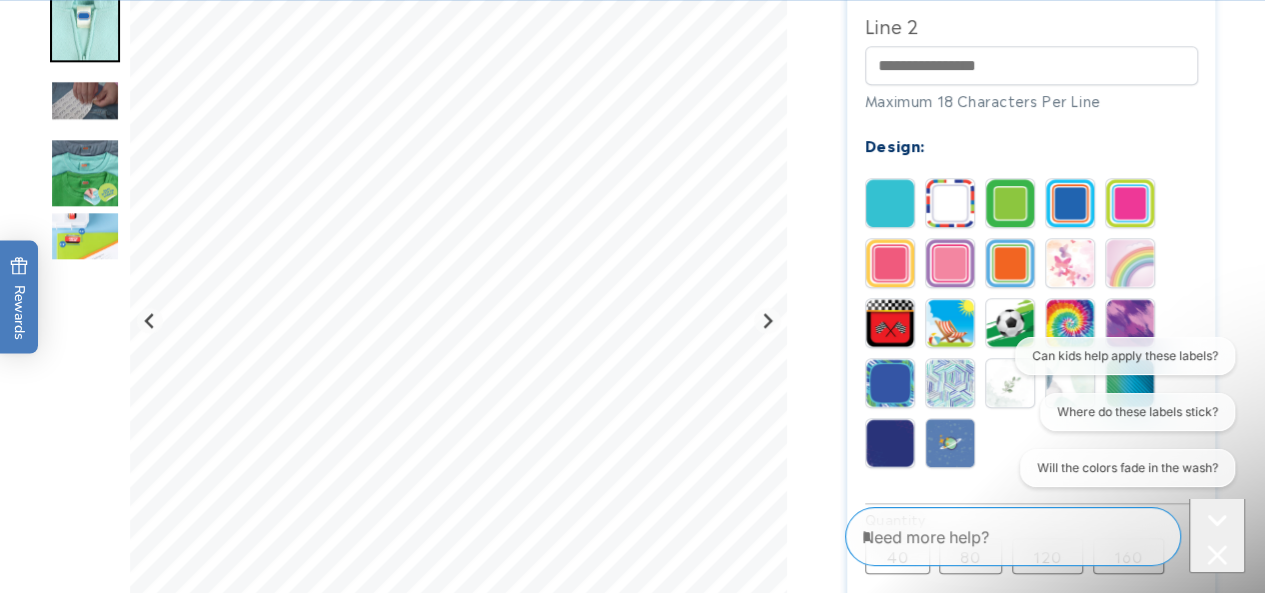 click at bounding box center [1010, 203] 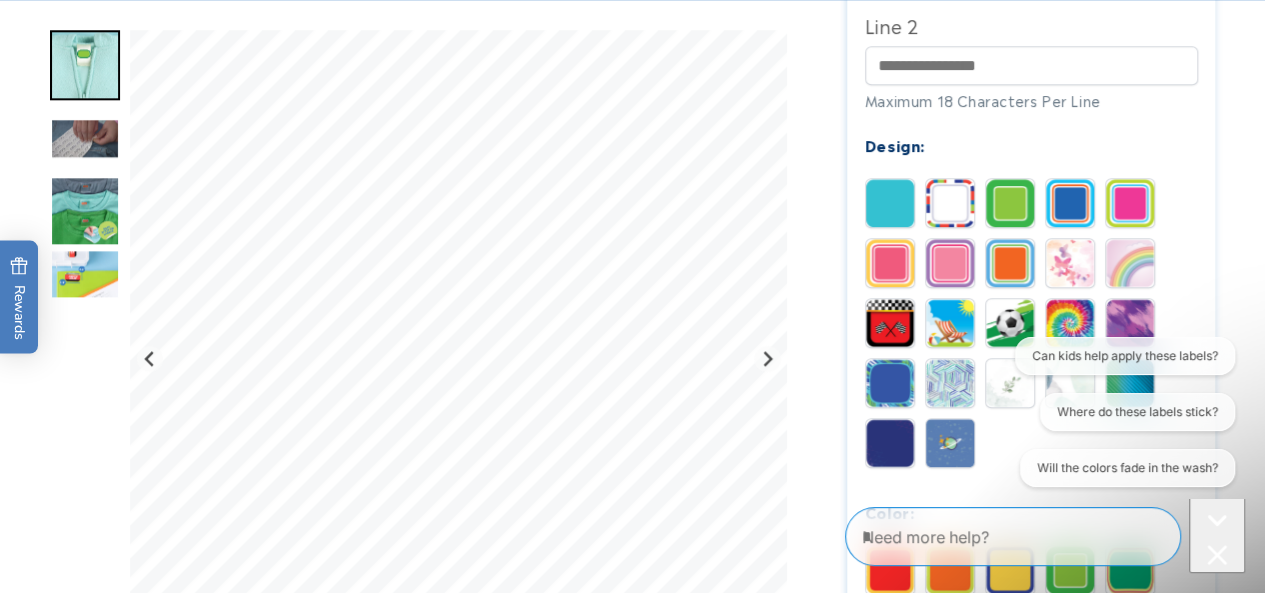click at bounding box center [1010, 263] 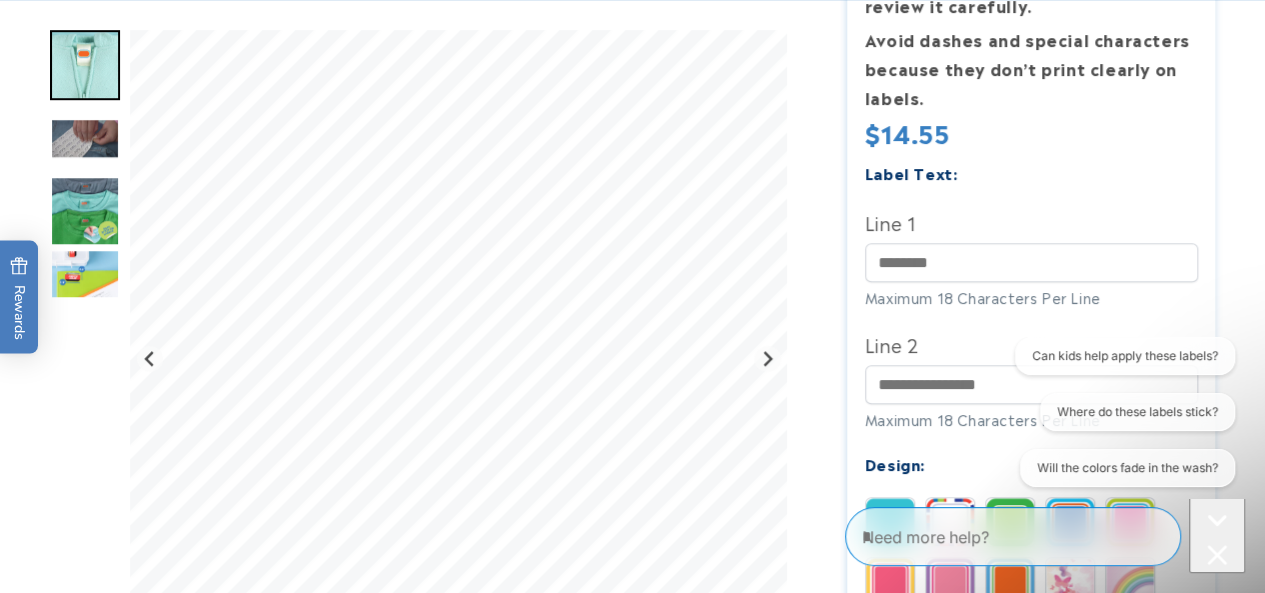 scroll, scrollTop: 645, scrollLeft: 0, axis: vertical 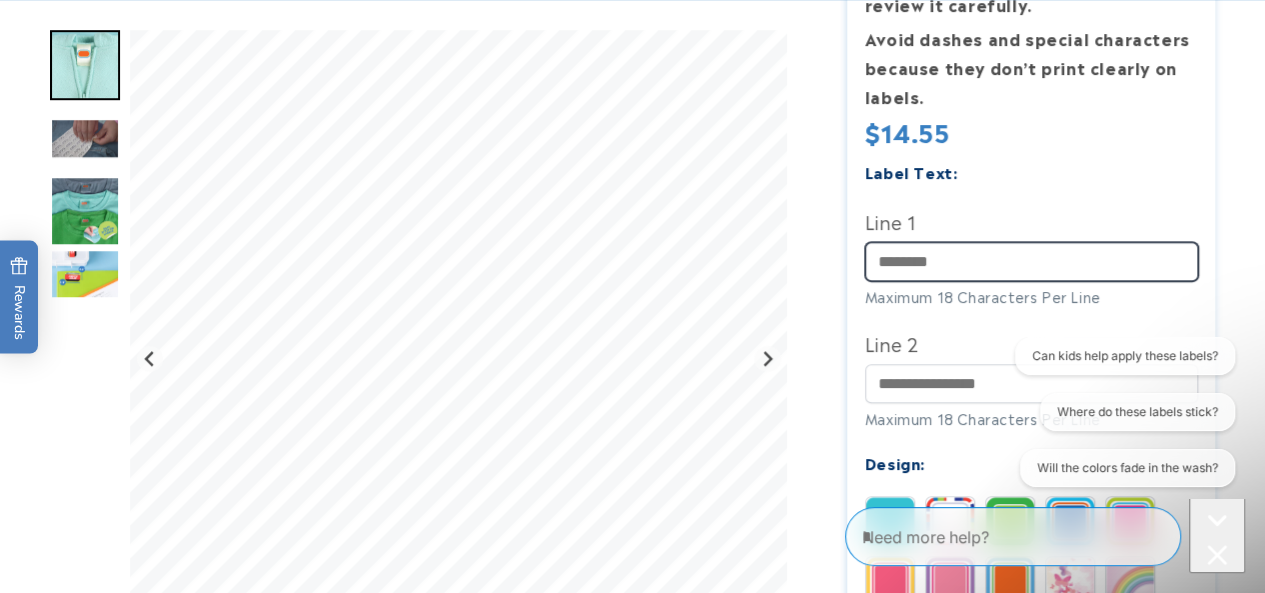 click on "Line 1" at bounding box center (1031, 261) 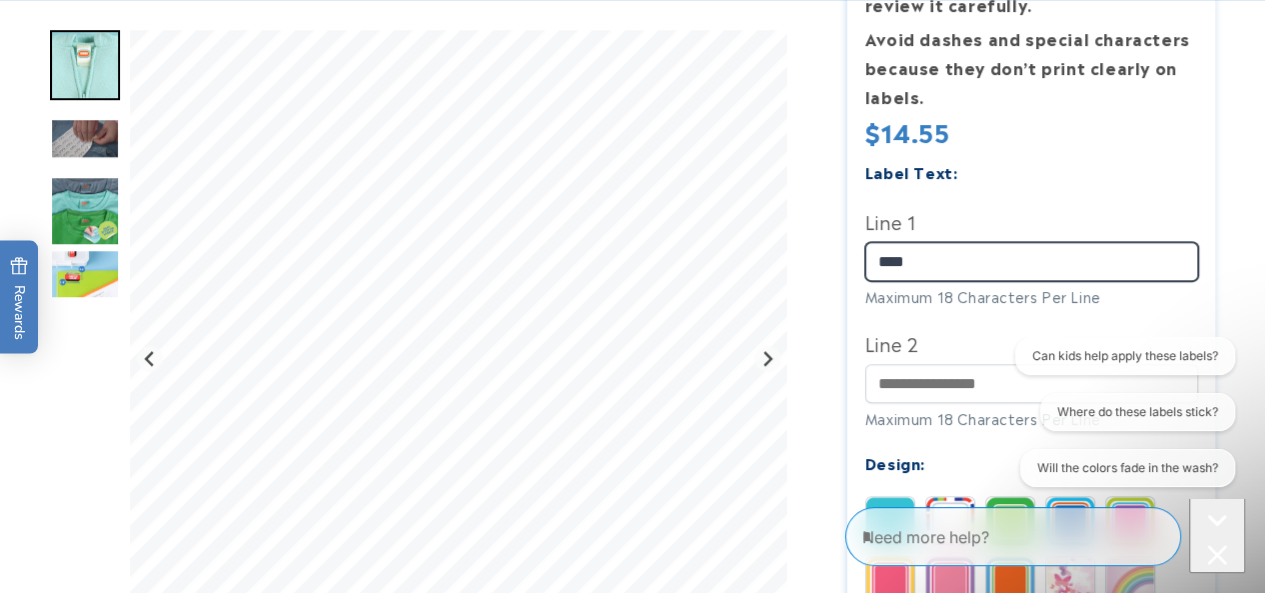 type on "****" 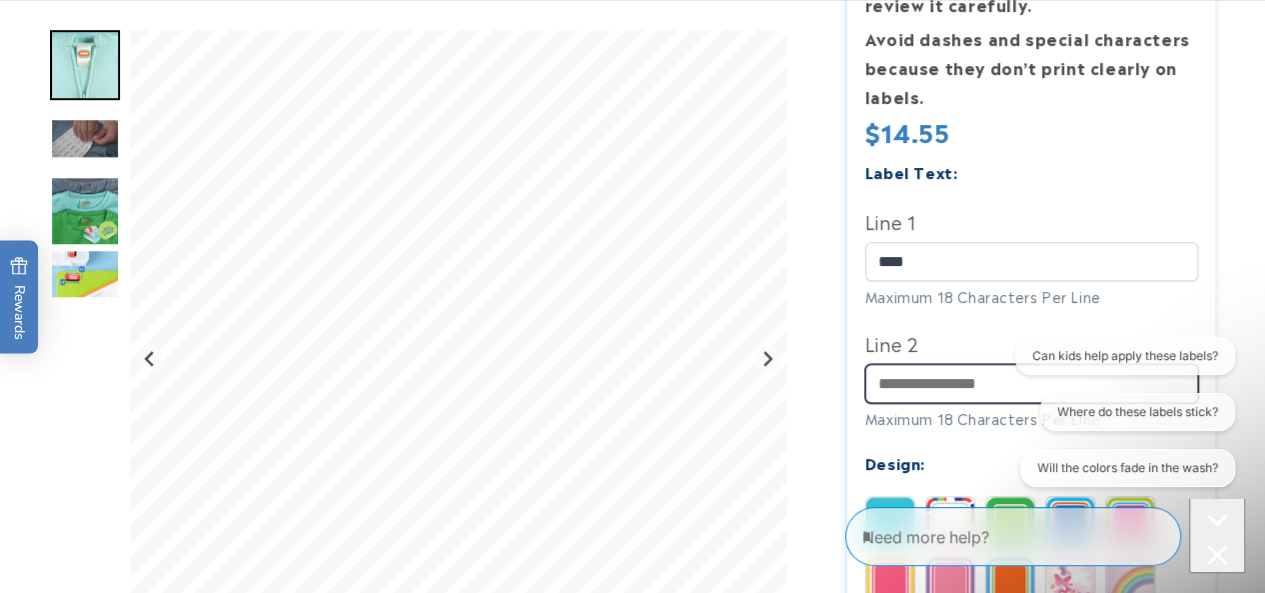 click on "Line 2" at bounding box center [1031, 383] 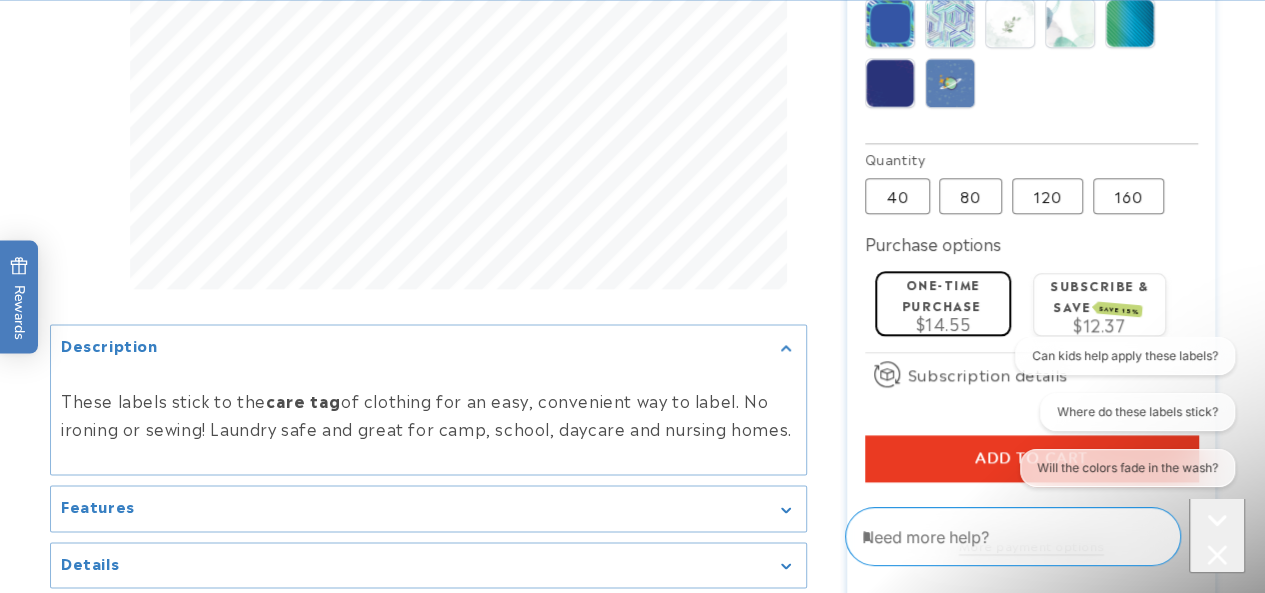 scroll, scrollTop: 1326, scrollLeft: 0, axis: vertical 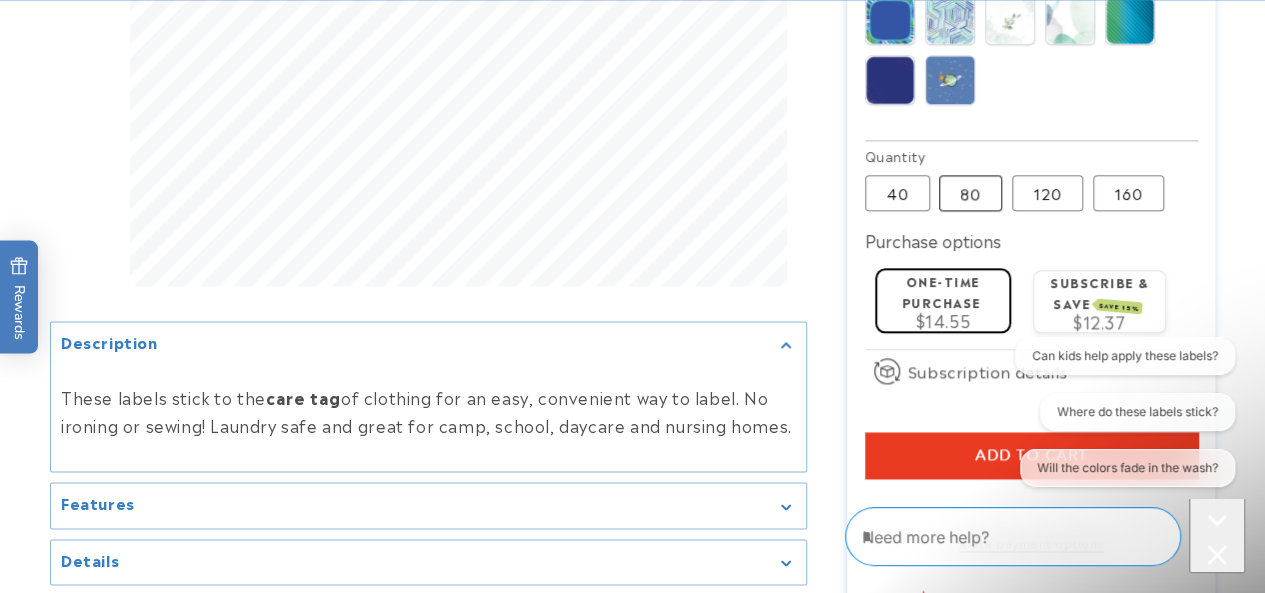 type on "**********" 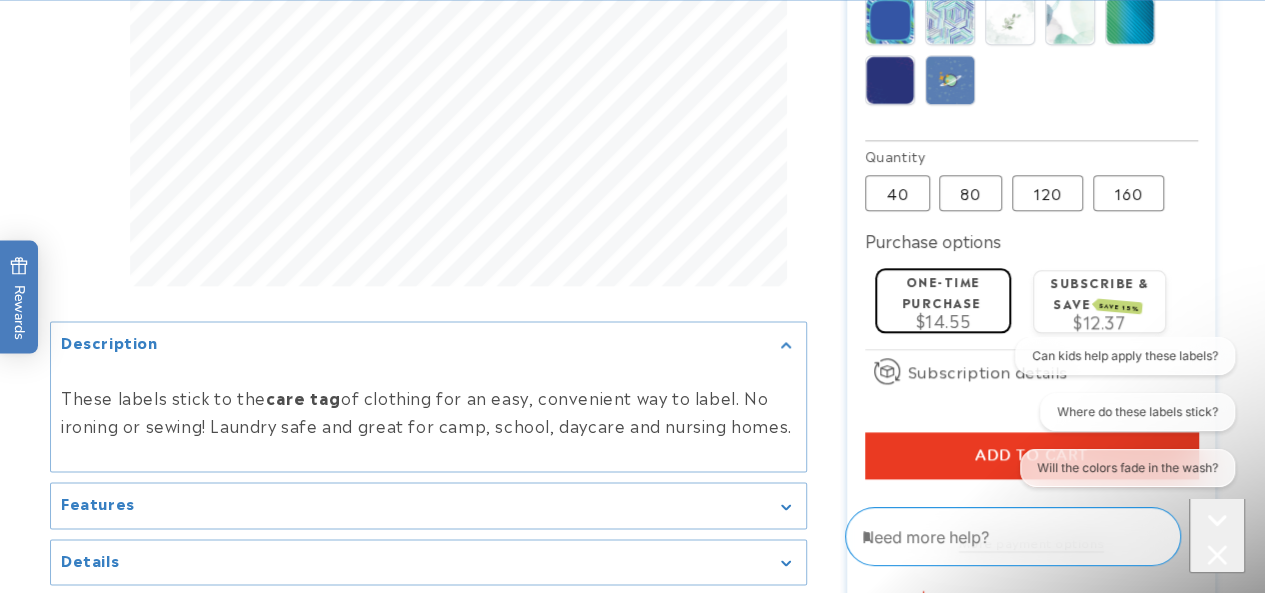 type 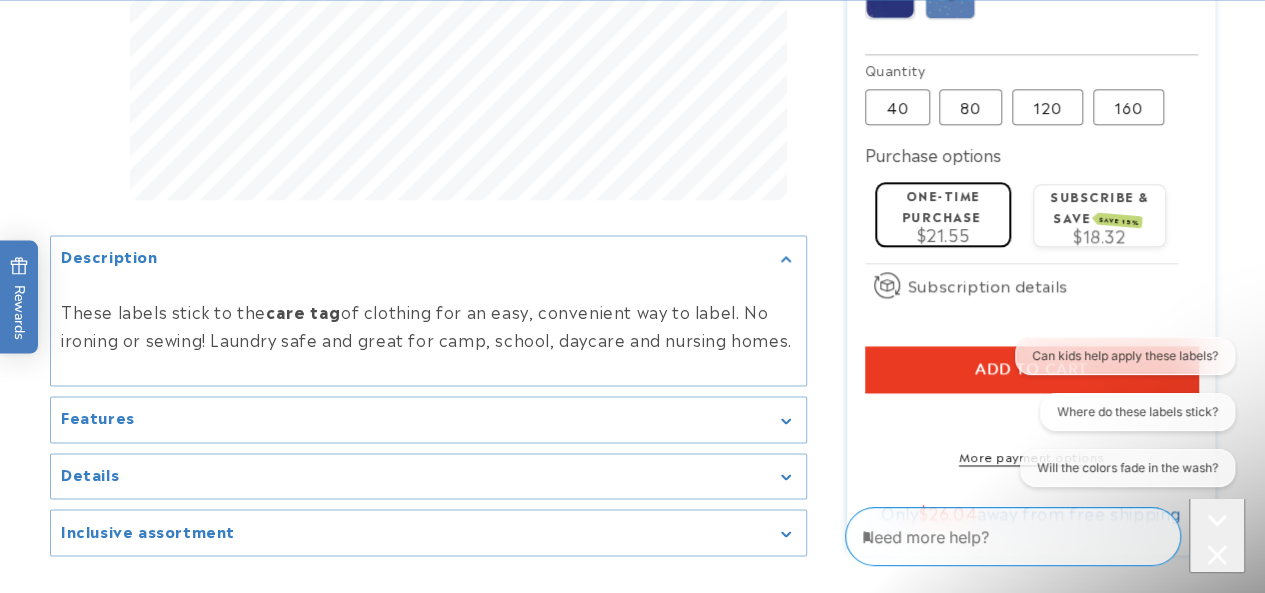 scroll, scrollTop: 1530, scrollLeft: 0, axis: vertical 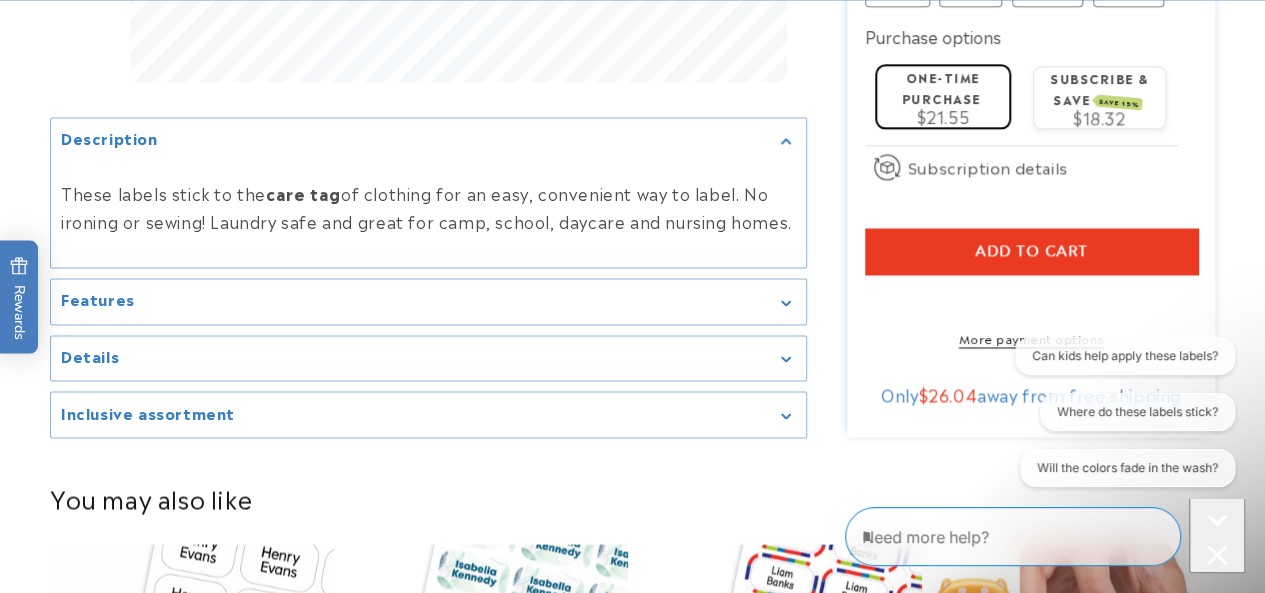 click on "Add to cart" at bounding box center (1031, 251) 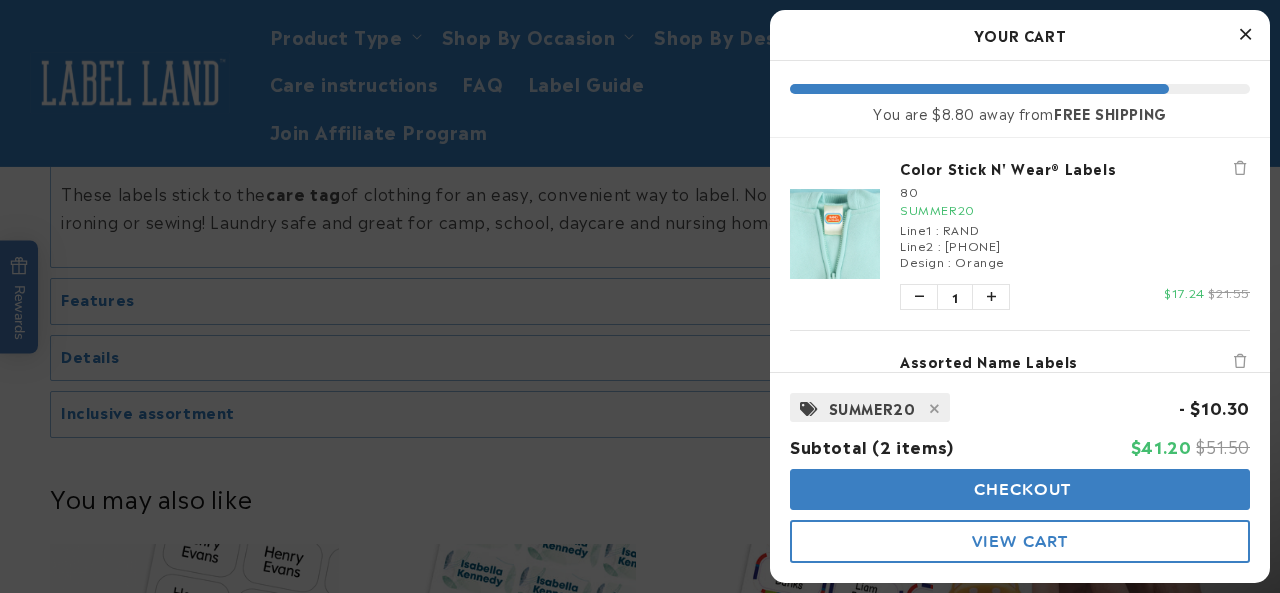 click at bounding box center (1245, 34) 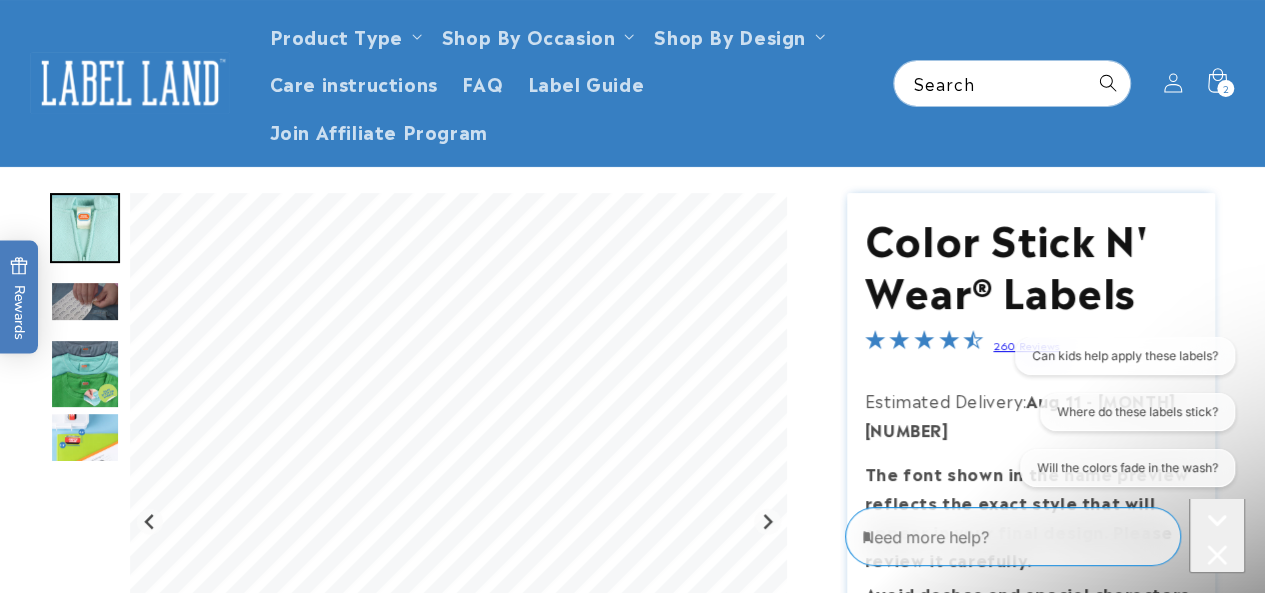 scroll, scrollTop: 0, scrollLeft: 0, axis: both 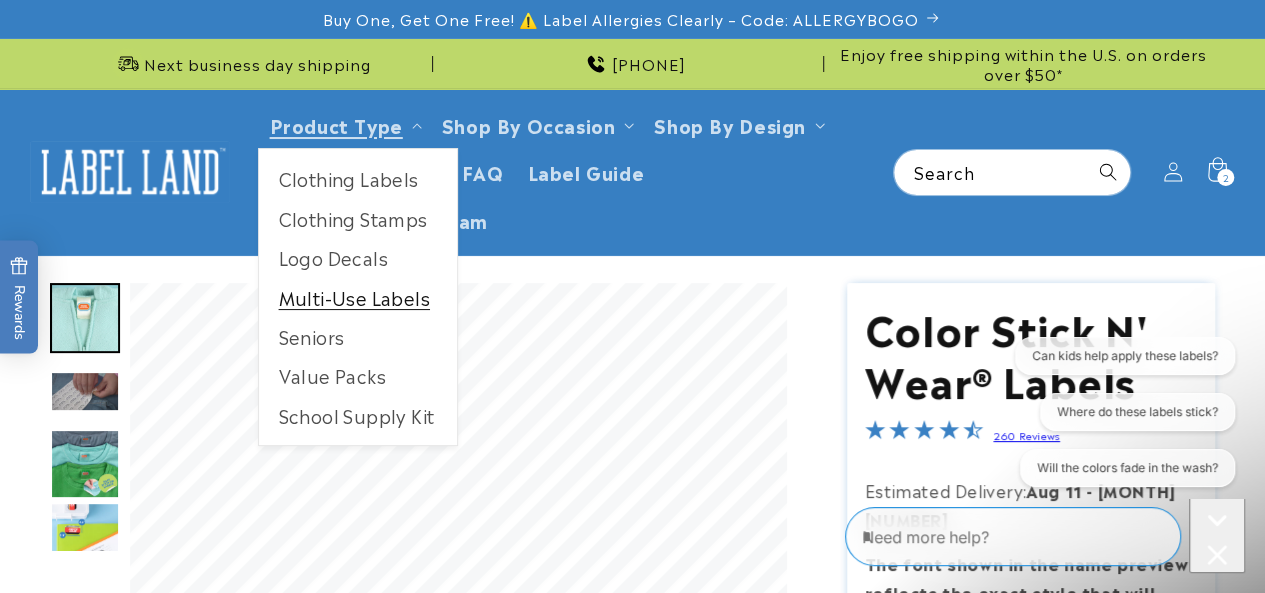 click on "Multi-Use Labels" at bounding box center (358, 297) 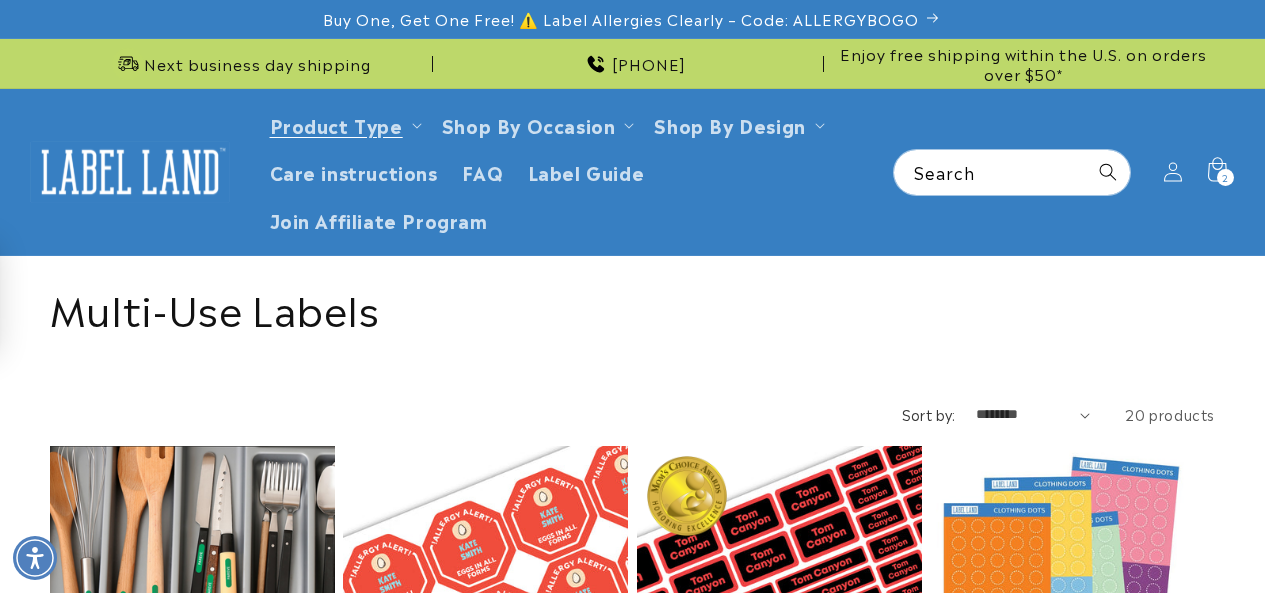 scroll, scrollTop: 0, scrollLeft: 0, axis: both 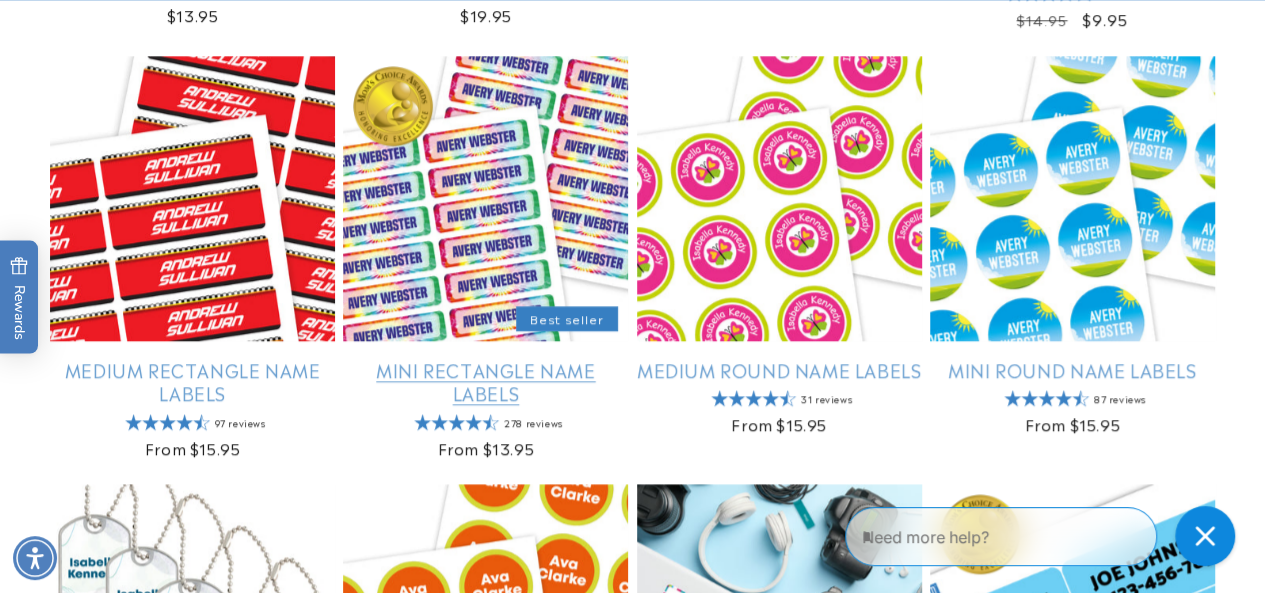 click on "Mini Rectangle Name Labels" at bounding box center (485, 381) 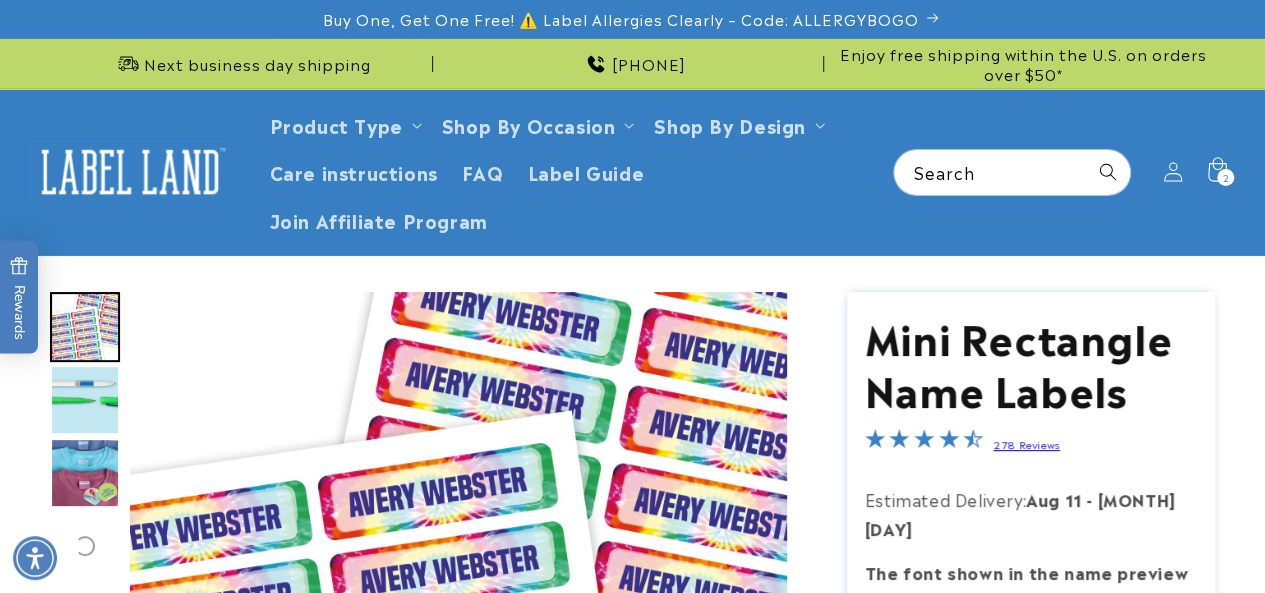 scroll, scrollTop: 369, scrollLeft: 0, axis: vertical 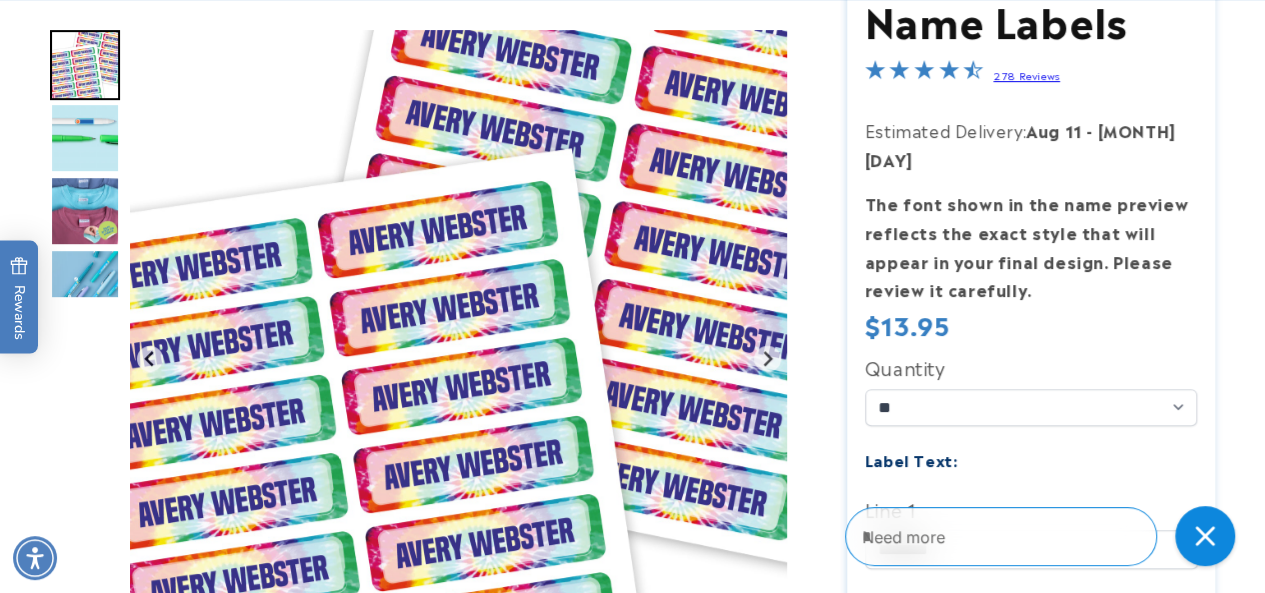 click at bounding box center (85, 211) 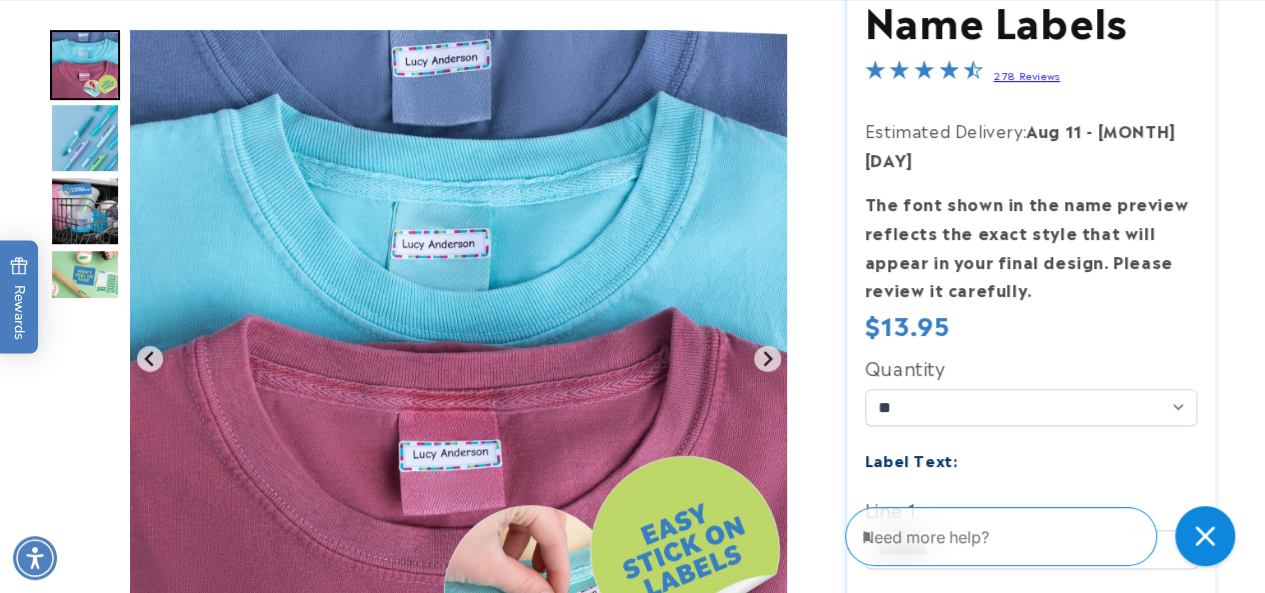 click at bounding box center [85, 138] 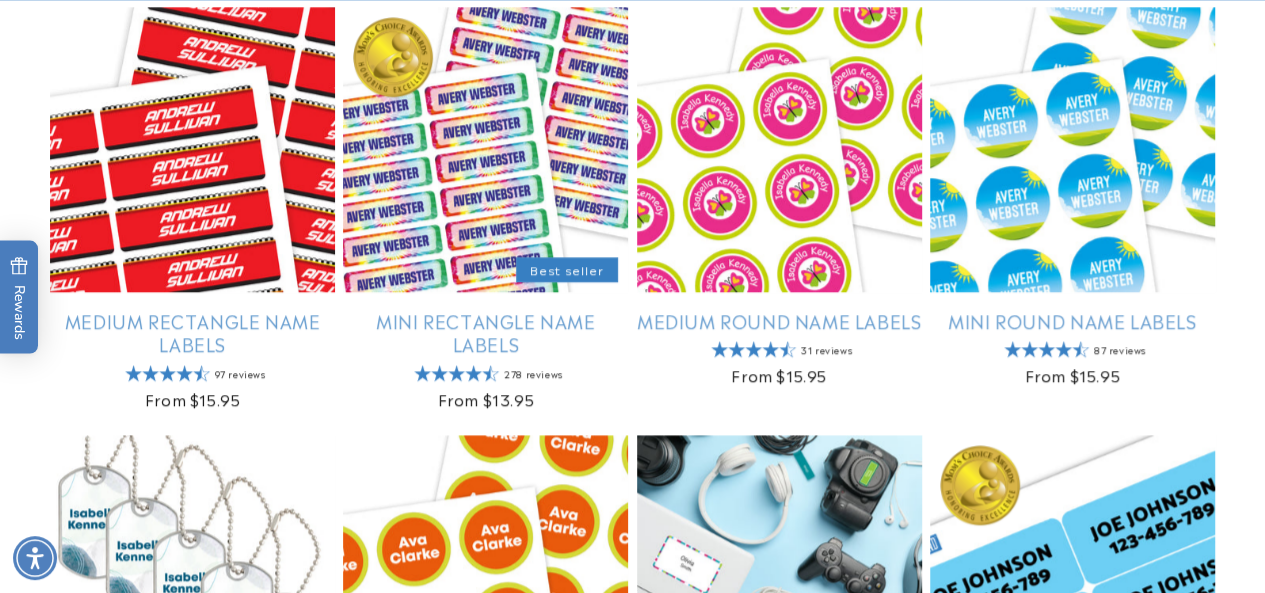 scroll, scrollTop: 1274, scrollLeft: 0, axis: vertical 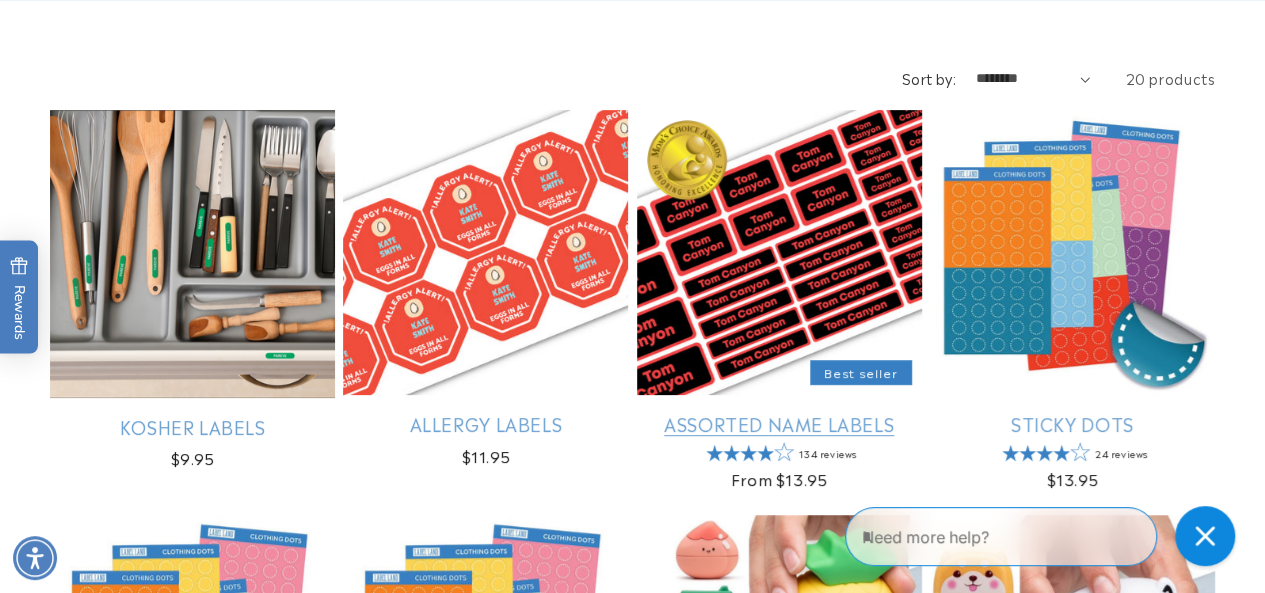 click on "Assorted Name Labels" at bounding box center (779, 423) 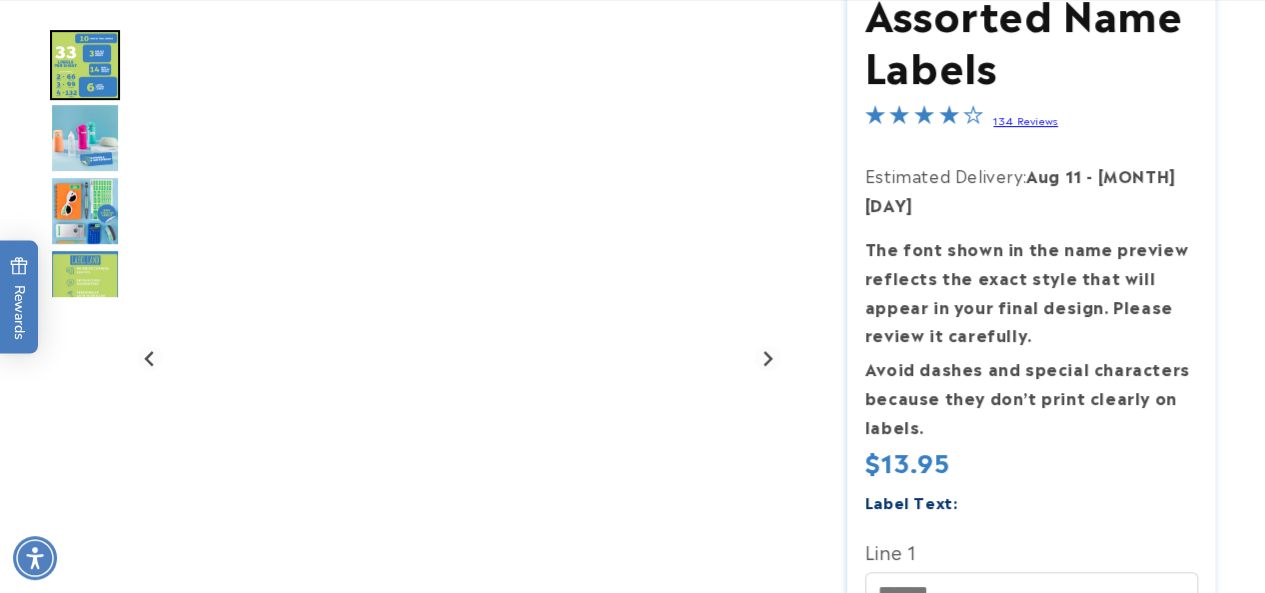 scroll, scrollTop: 355, scrollLeft: 0, axis: vertical 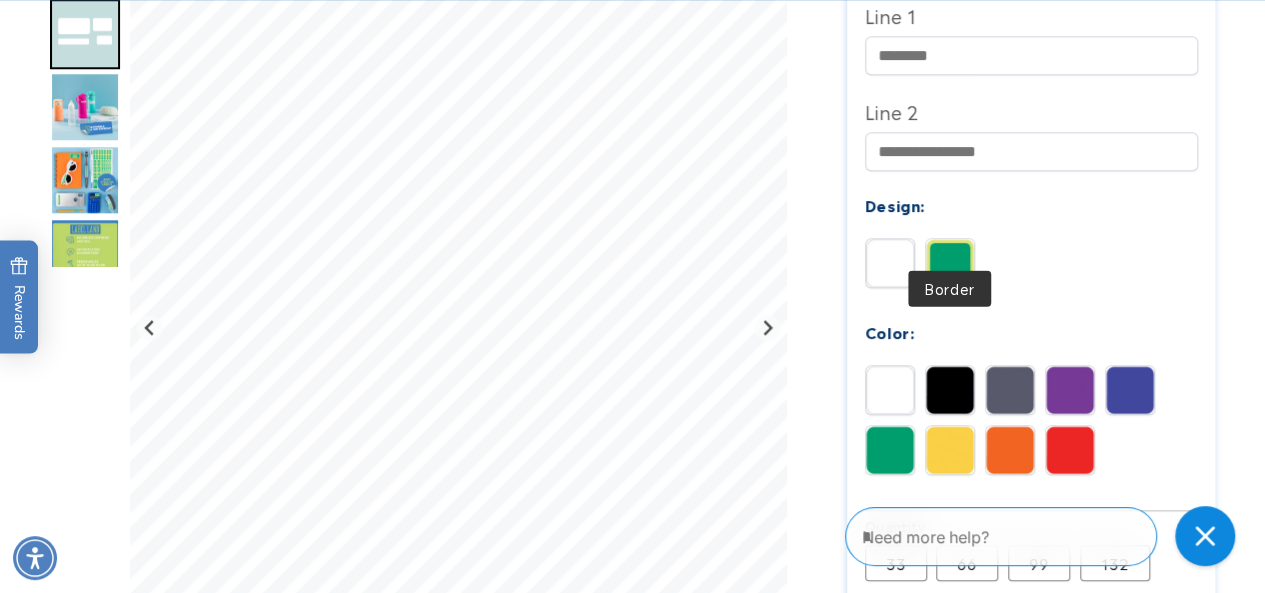 click at bounding box center [950, 263] 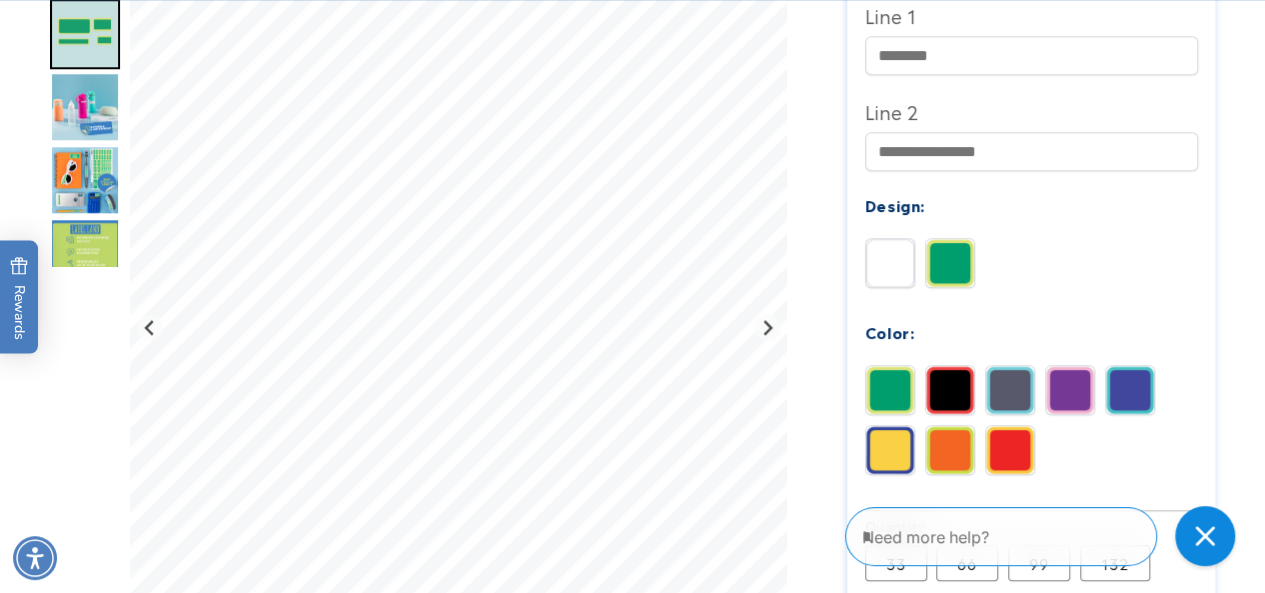 click at bounding box center [85, 180] 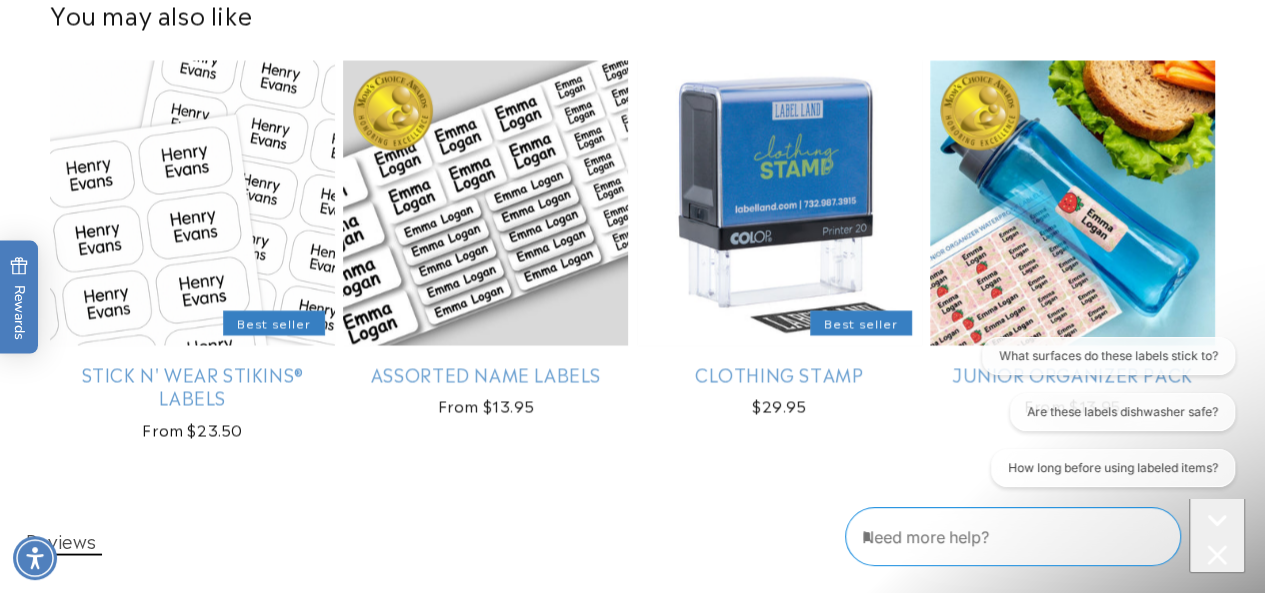 scroll, scrollTop: 1909, scrollLeft: 0, axis: vertical 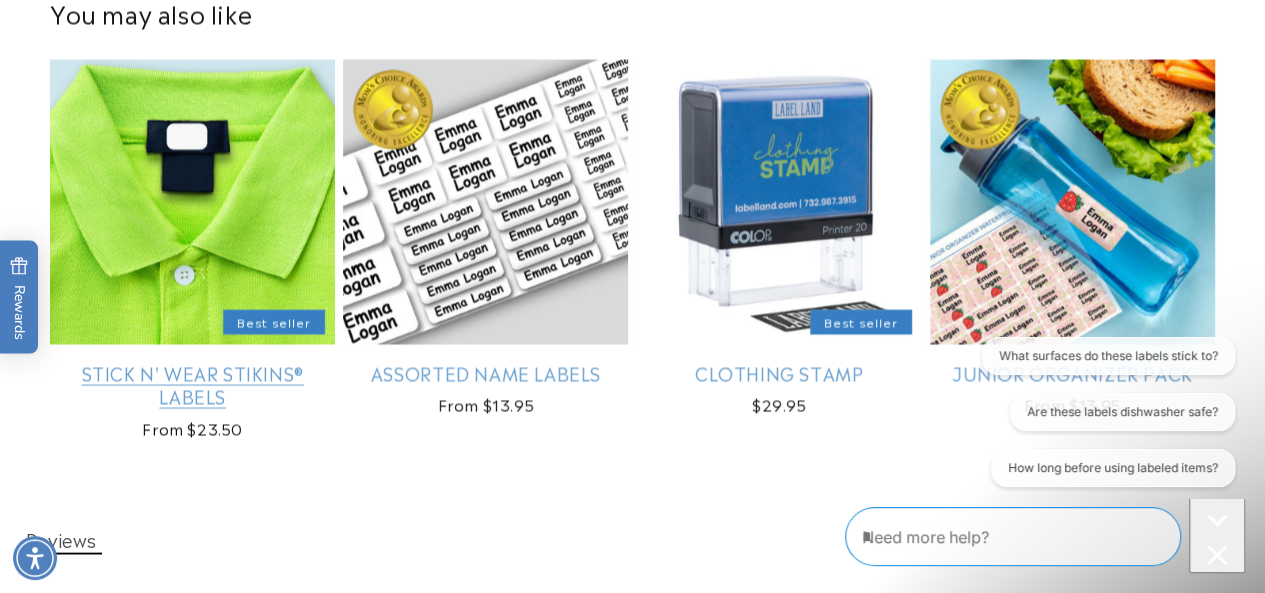 click on "Stick N' Wear Stikins® Labels" at bounding box center (192, 385) 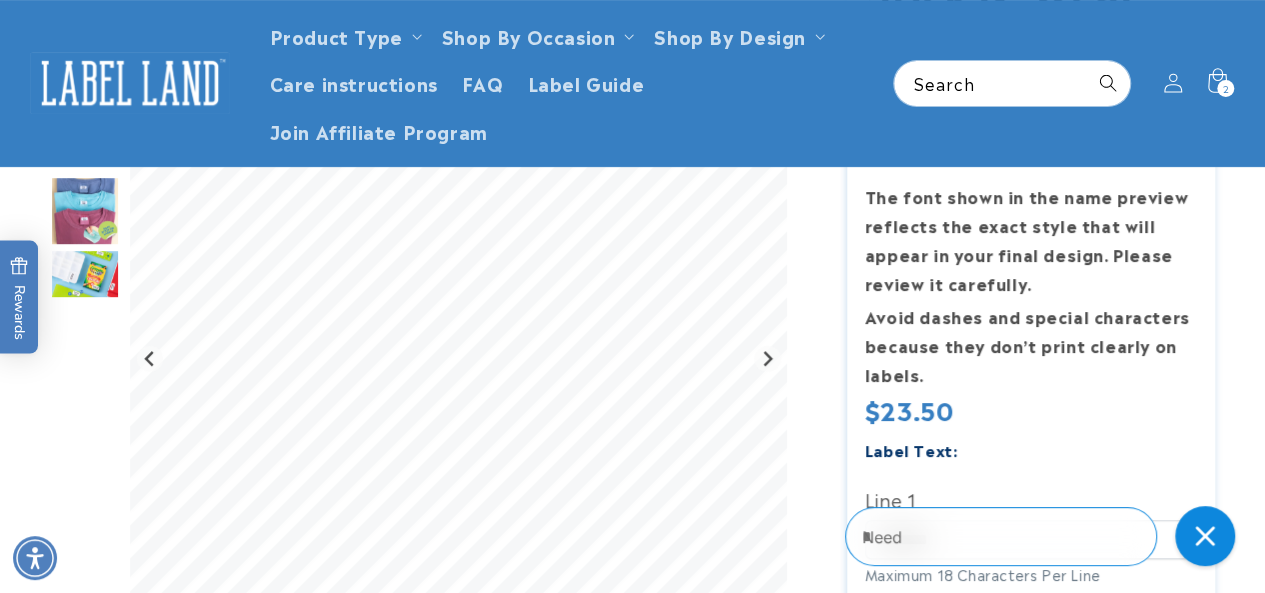 scroll, scrollTop: 167, scrollLeft: 0, axis: vertical 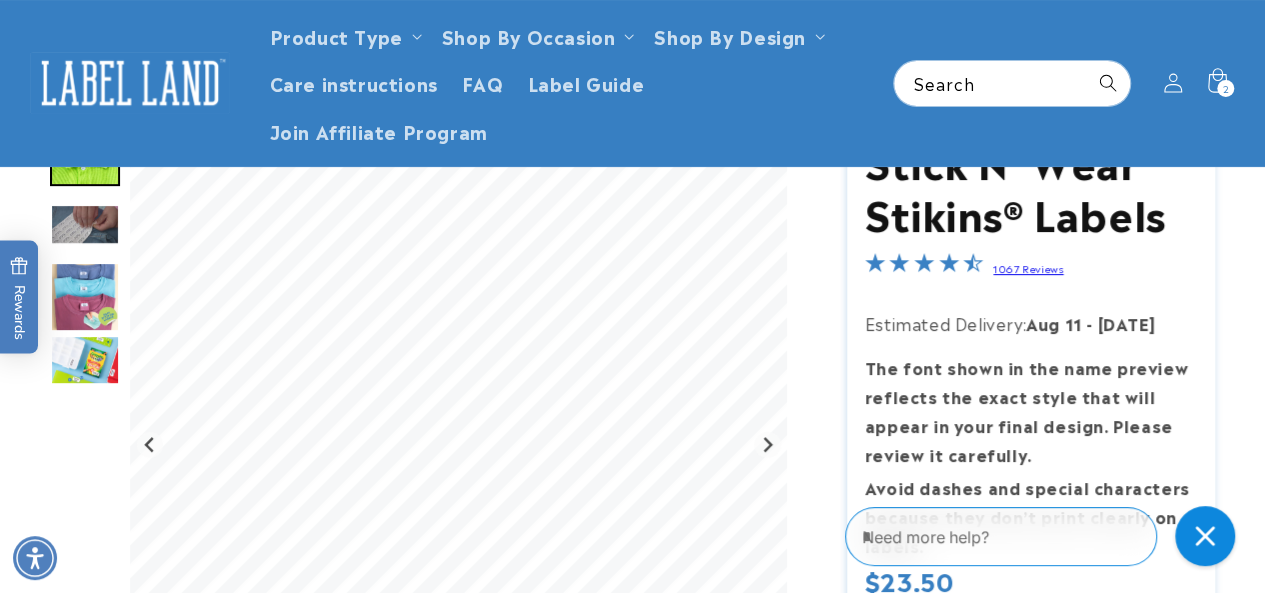 click at bounding box center (85, 297) 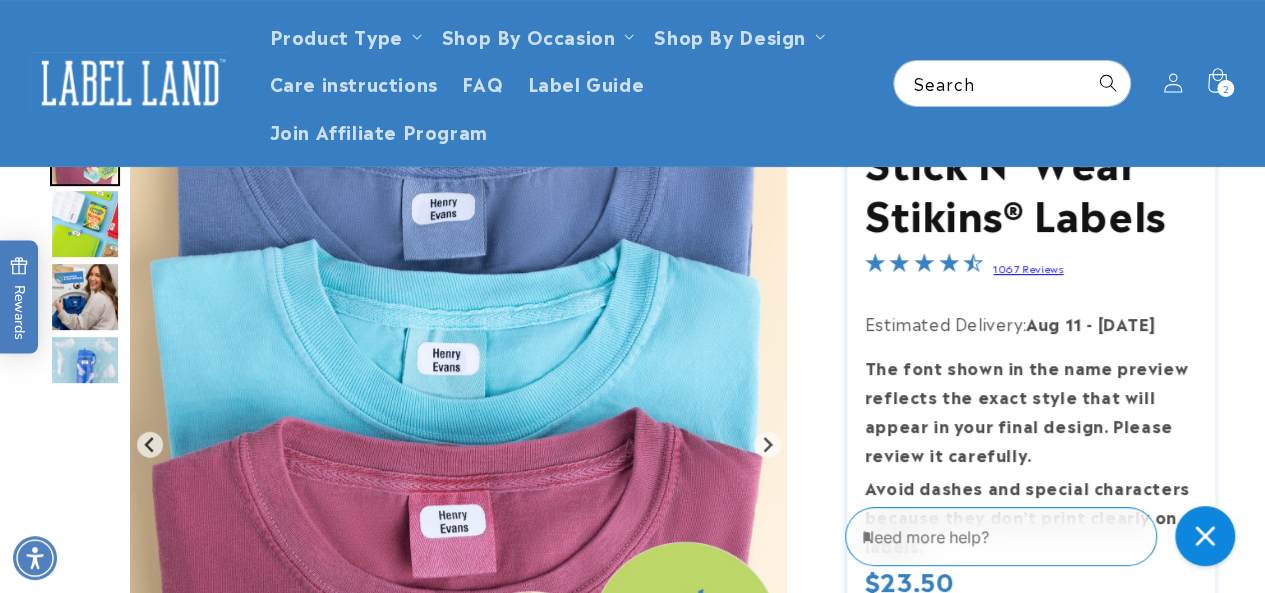 click at bounding box center [85, 224] 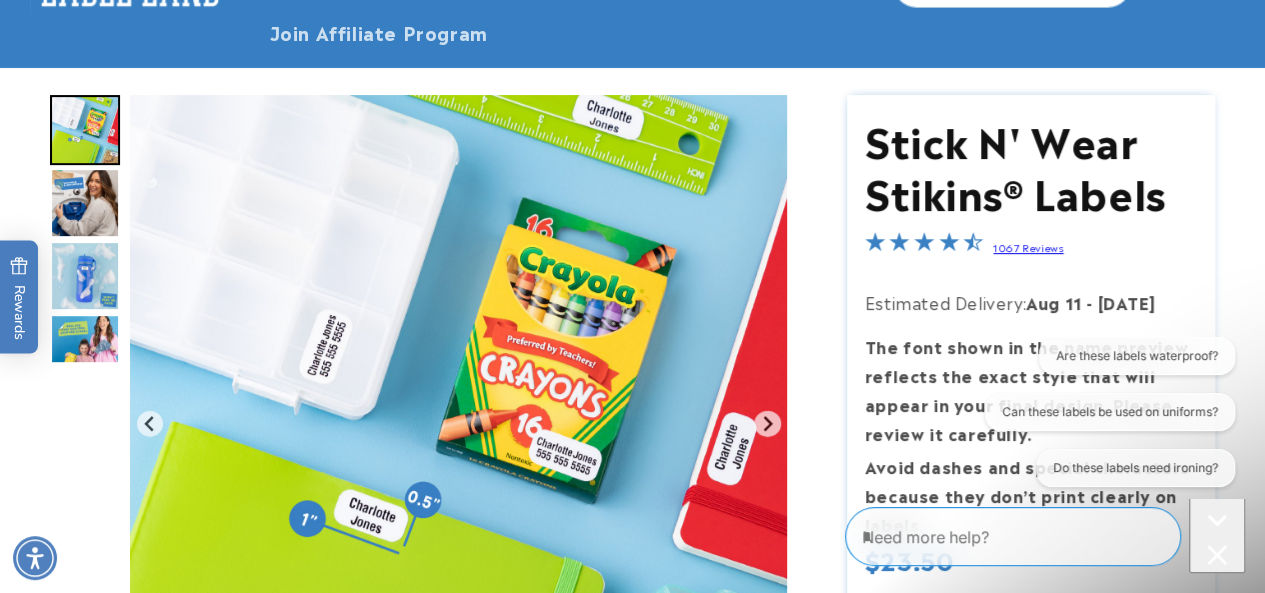 scroll, scrollTop: 0, scrollLeft: 0, axis: both 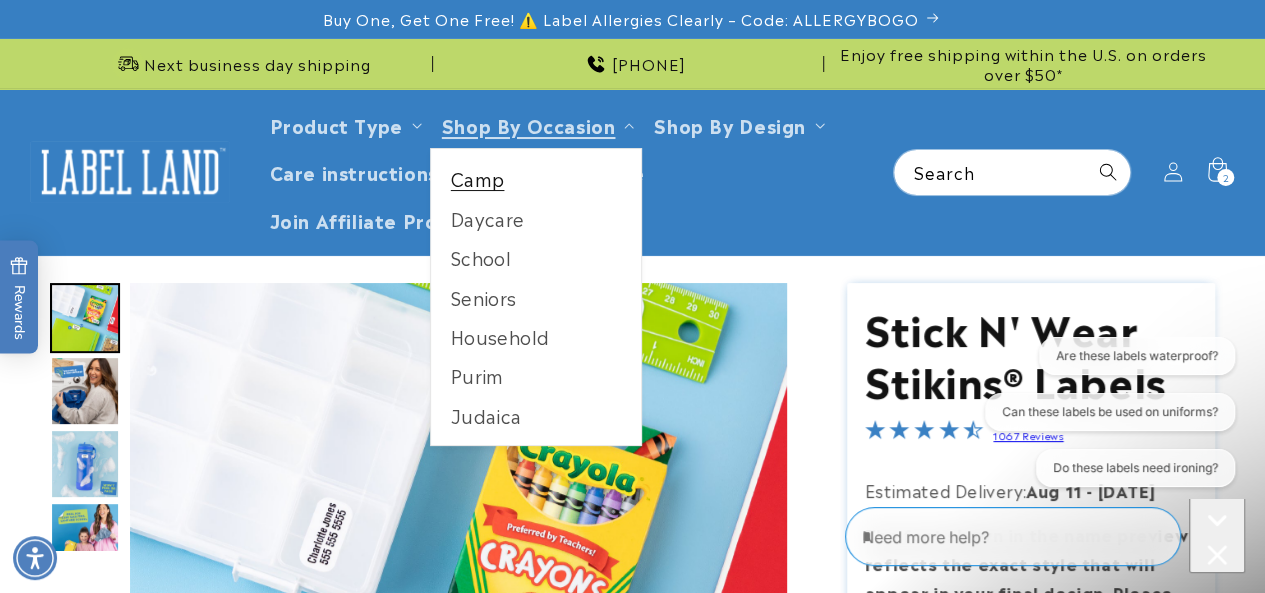 click on "Camp" at bounding box center (536, 178) 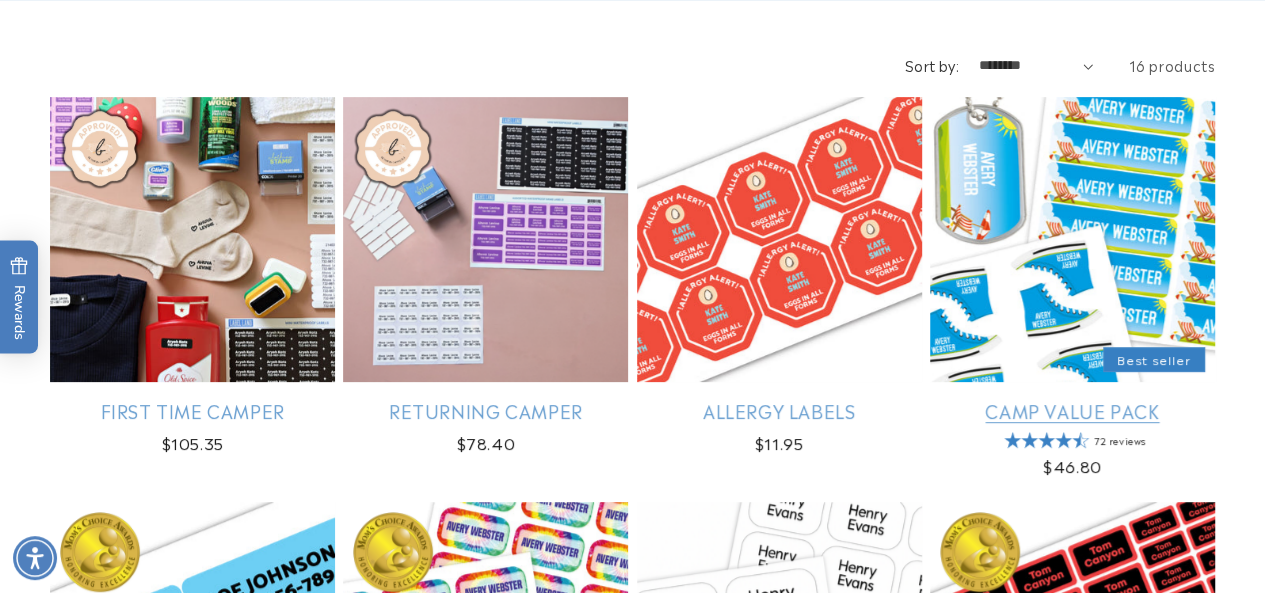scroll, scrollTop: 404, scrollLeft: 0, axis: vertical 